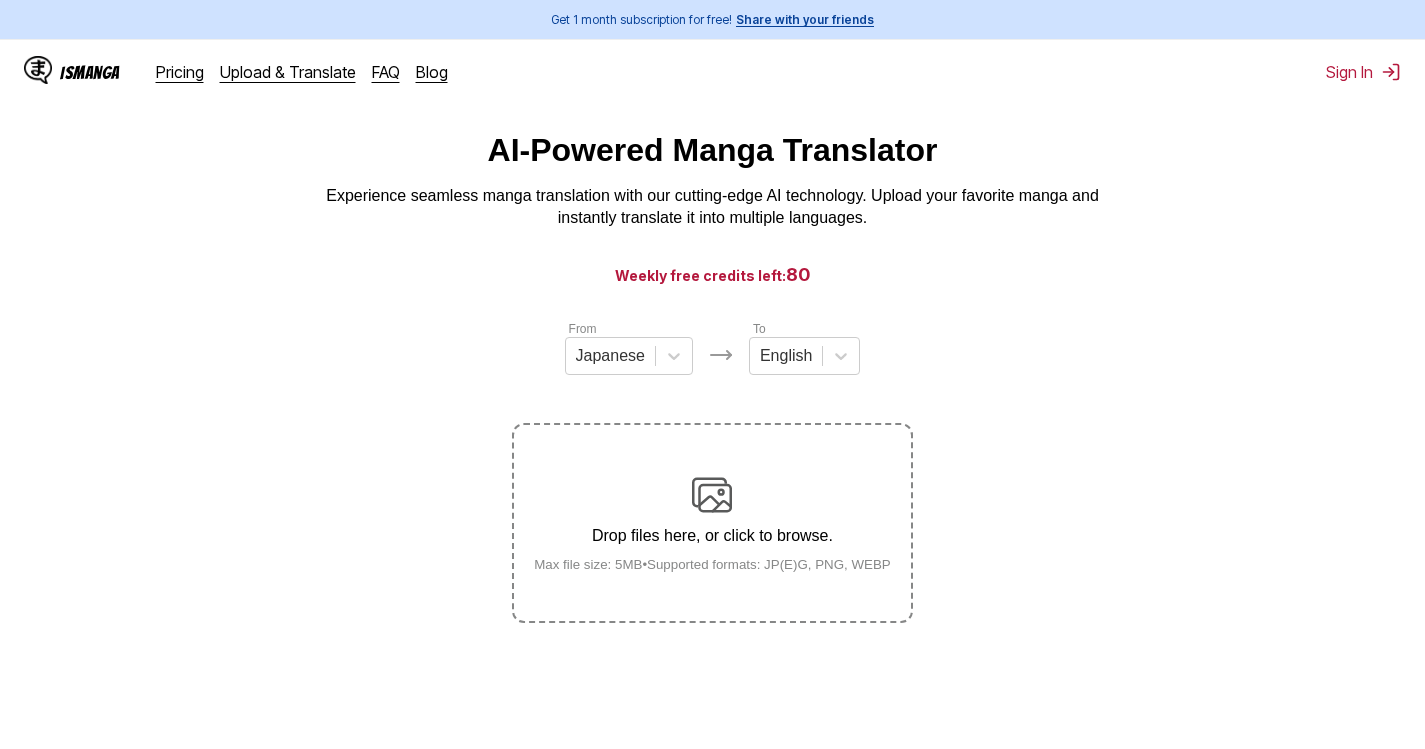 scroll, scrollTop: 0, scrollLeft: 0, axis: both 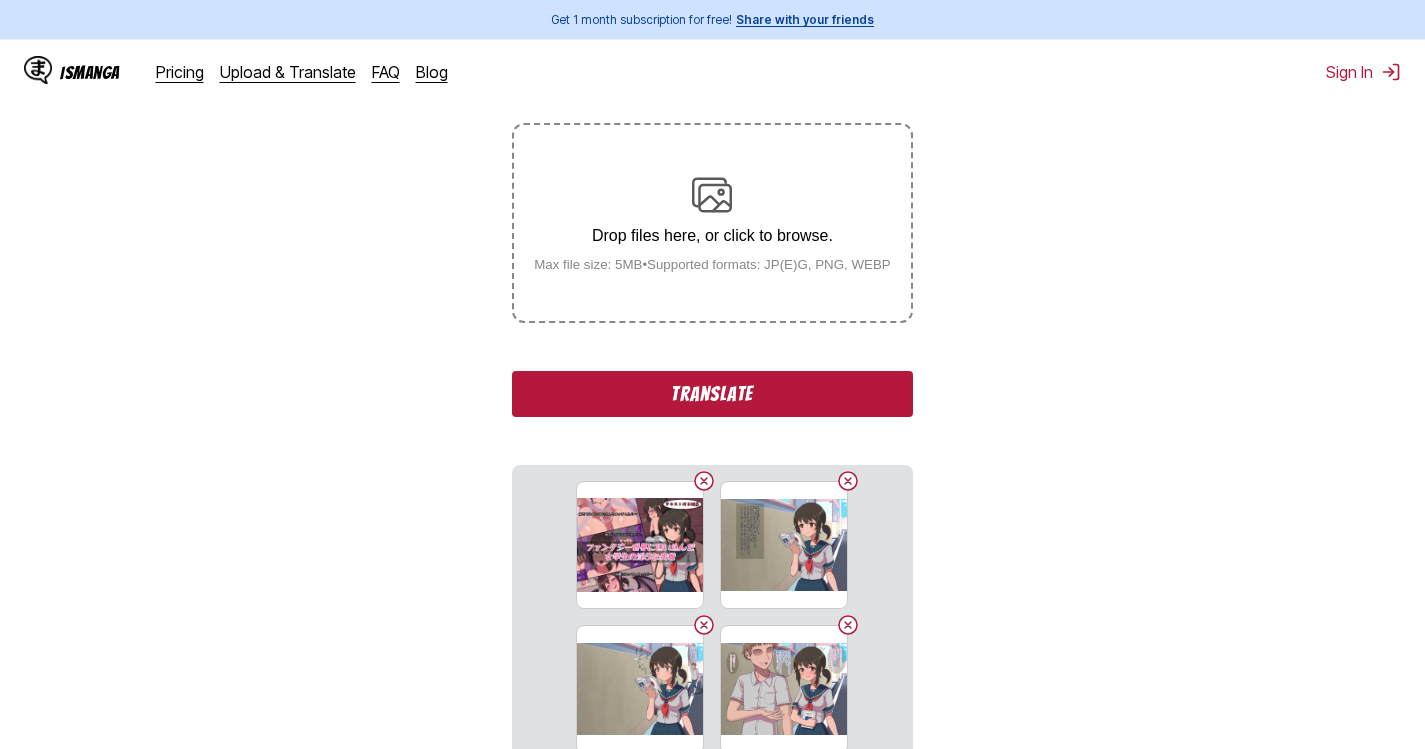 click on "Translate" at bounding box center (712, 394) 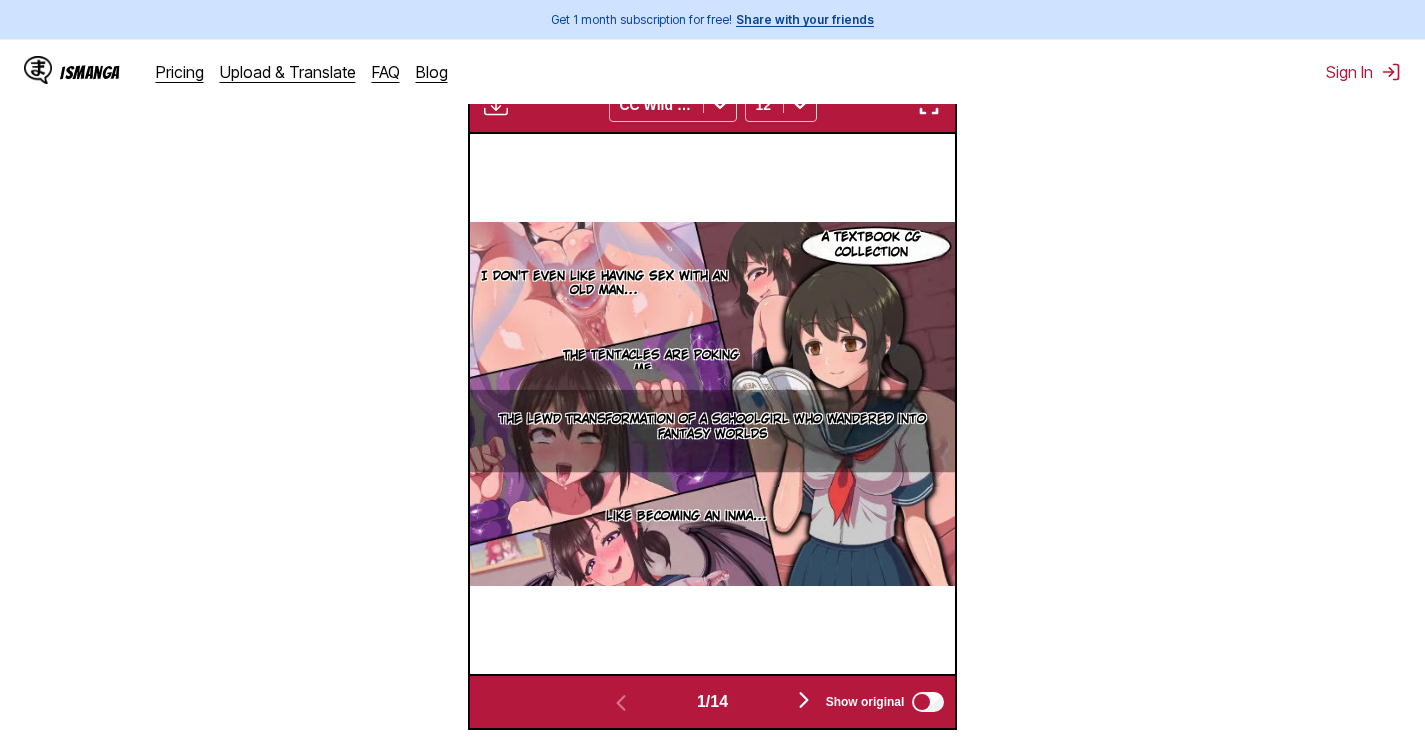 click on "IsManga Pricing Upload & Translate FAQ Blog Sign In Pricing Upload & Translate FAQ Blog" at bounding box center (712, 72) 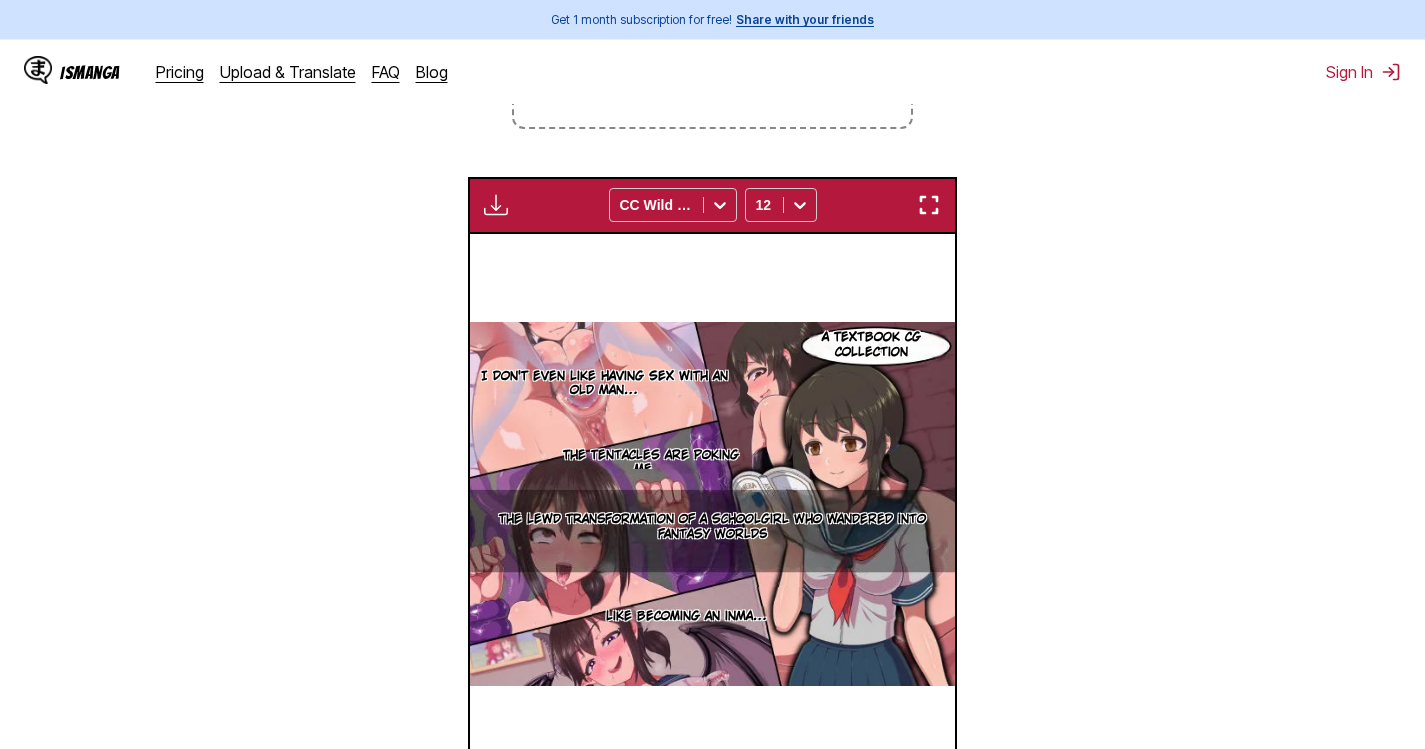 click at bounding box center (929, 205) 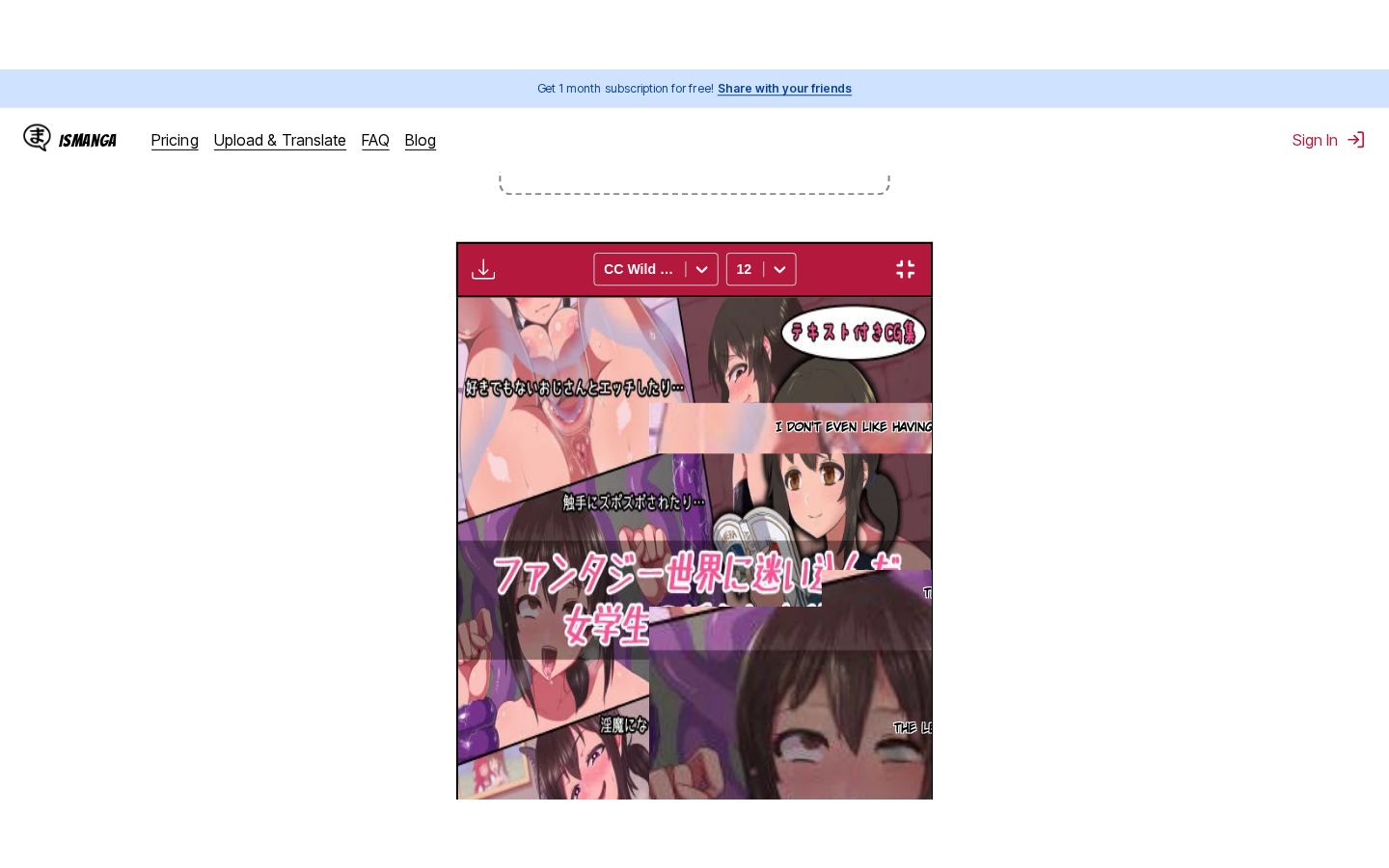 scroll, scrollTop: 220, scrollLeft: 0, axis: vertical 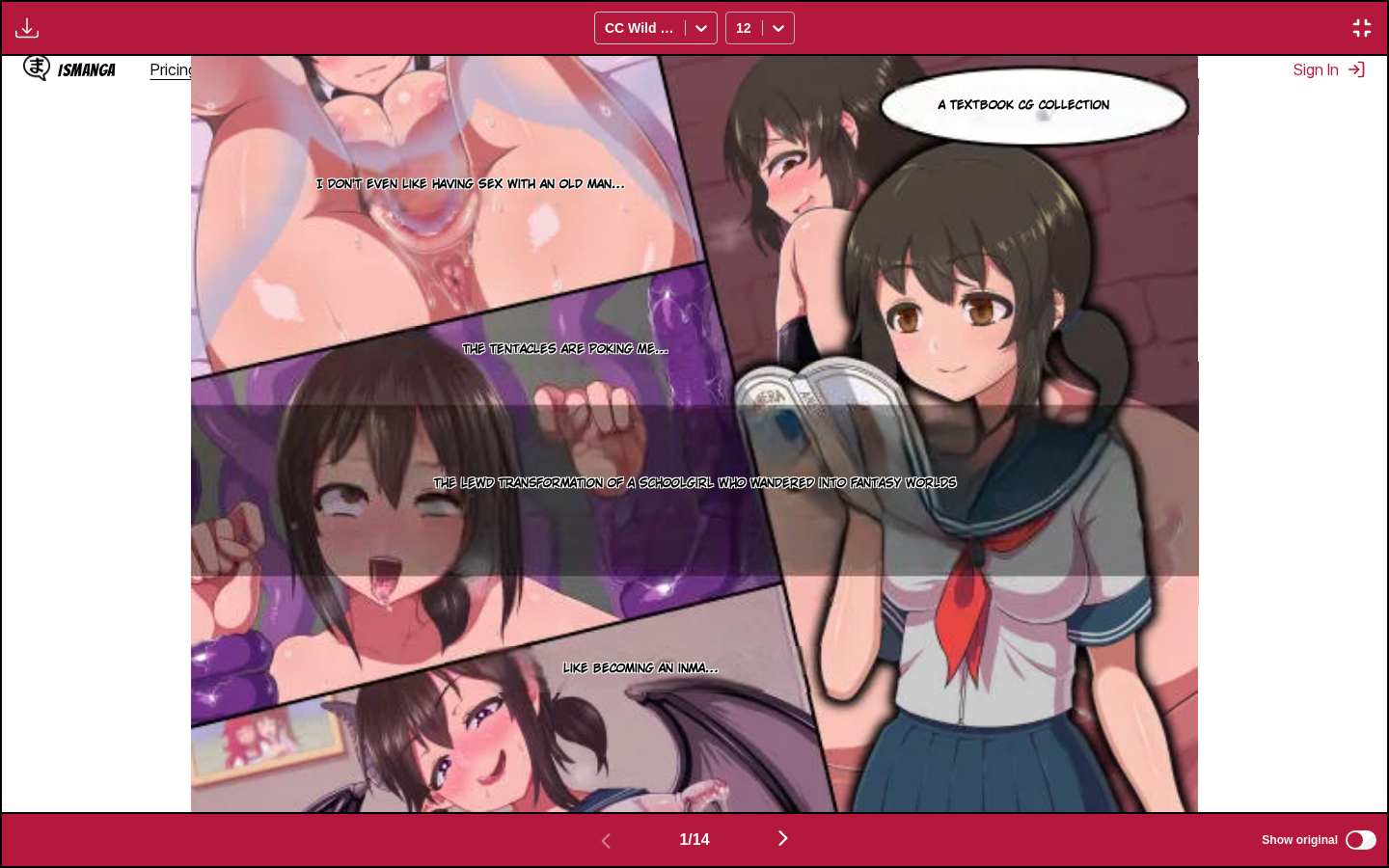 click 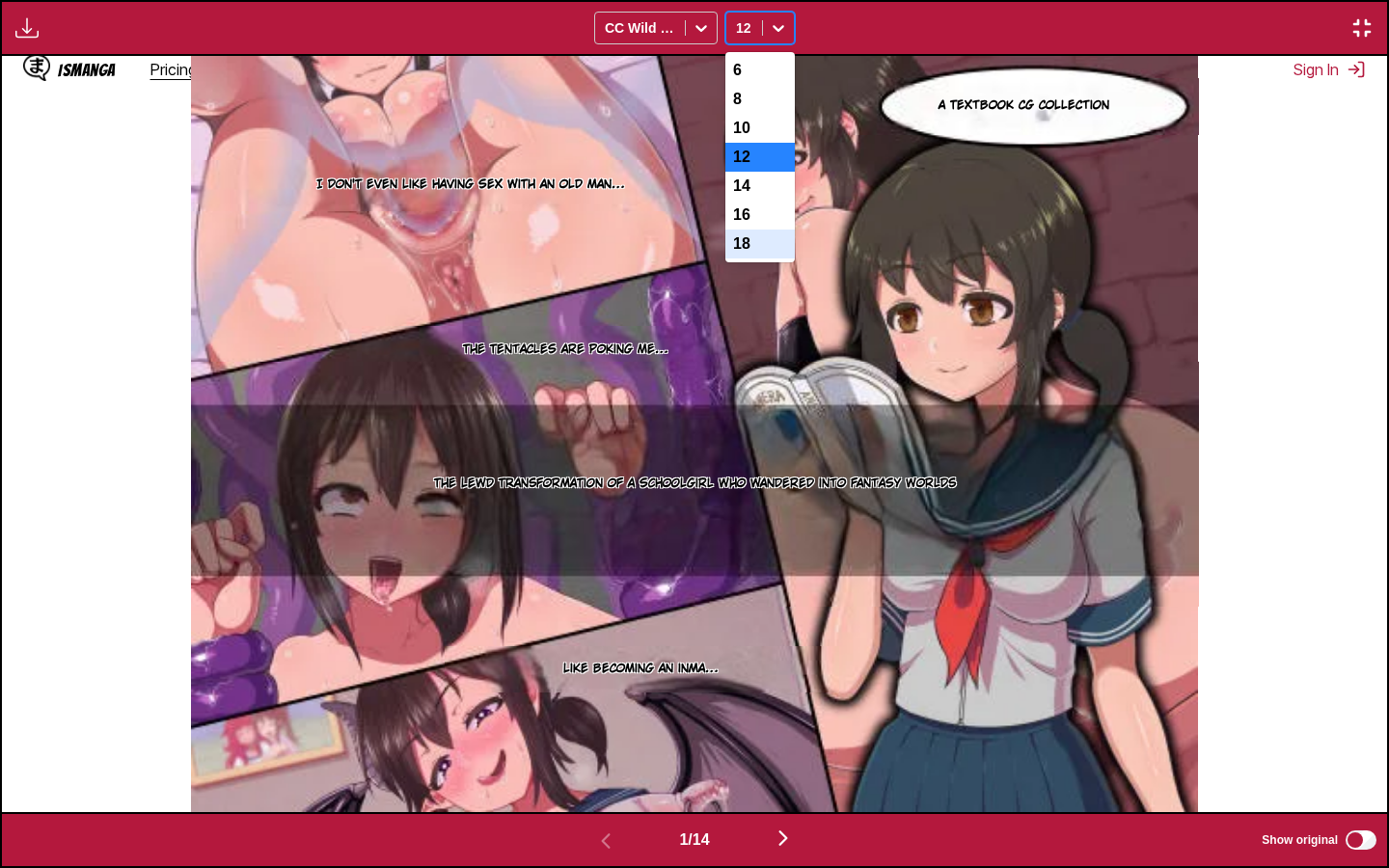 click on "18" at bounding box center [760, 244] 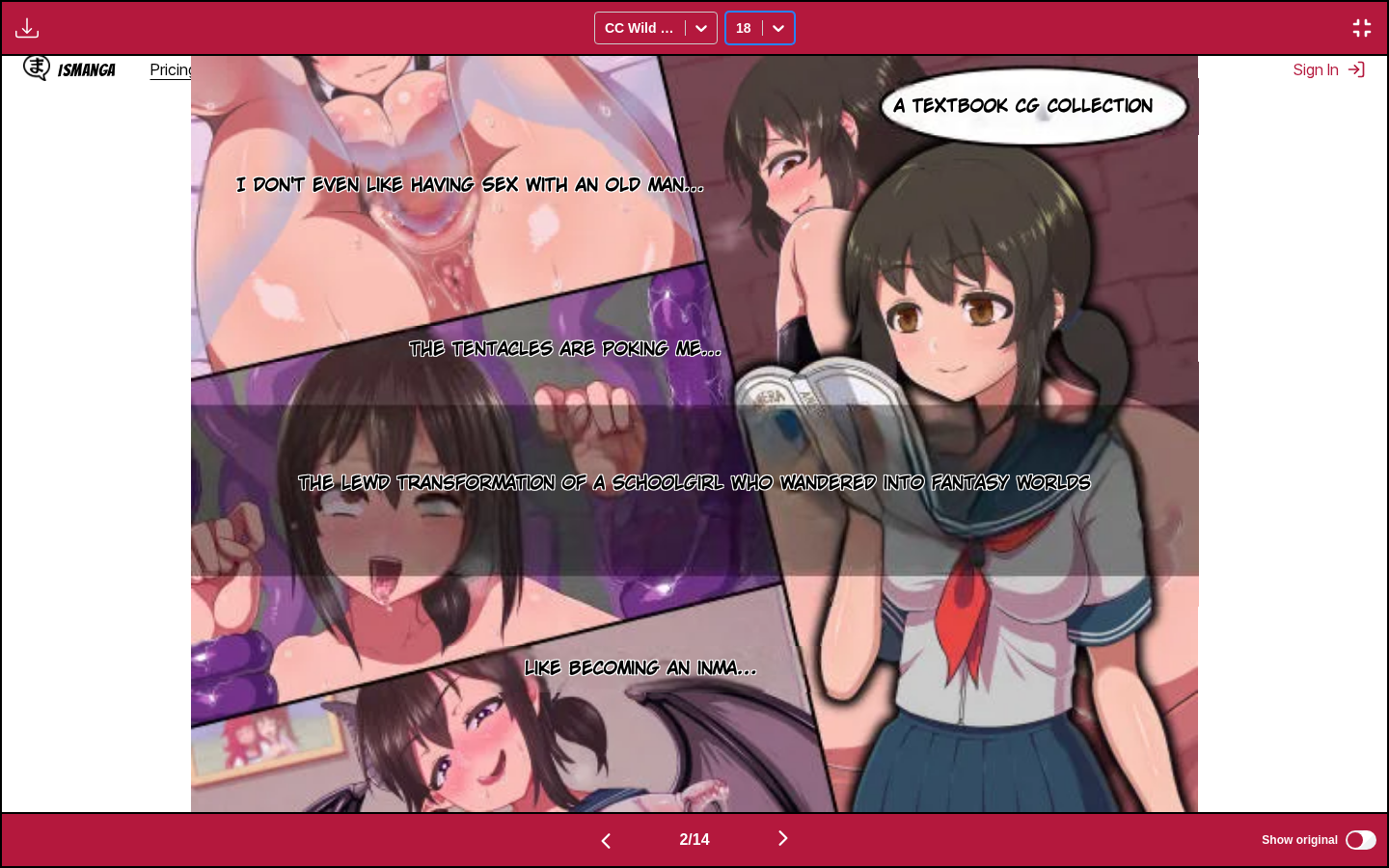 scroll, scrollTop: 0, scrollLeft: 1385, axis: horizontal 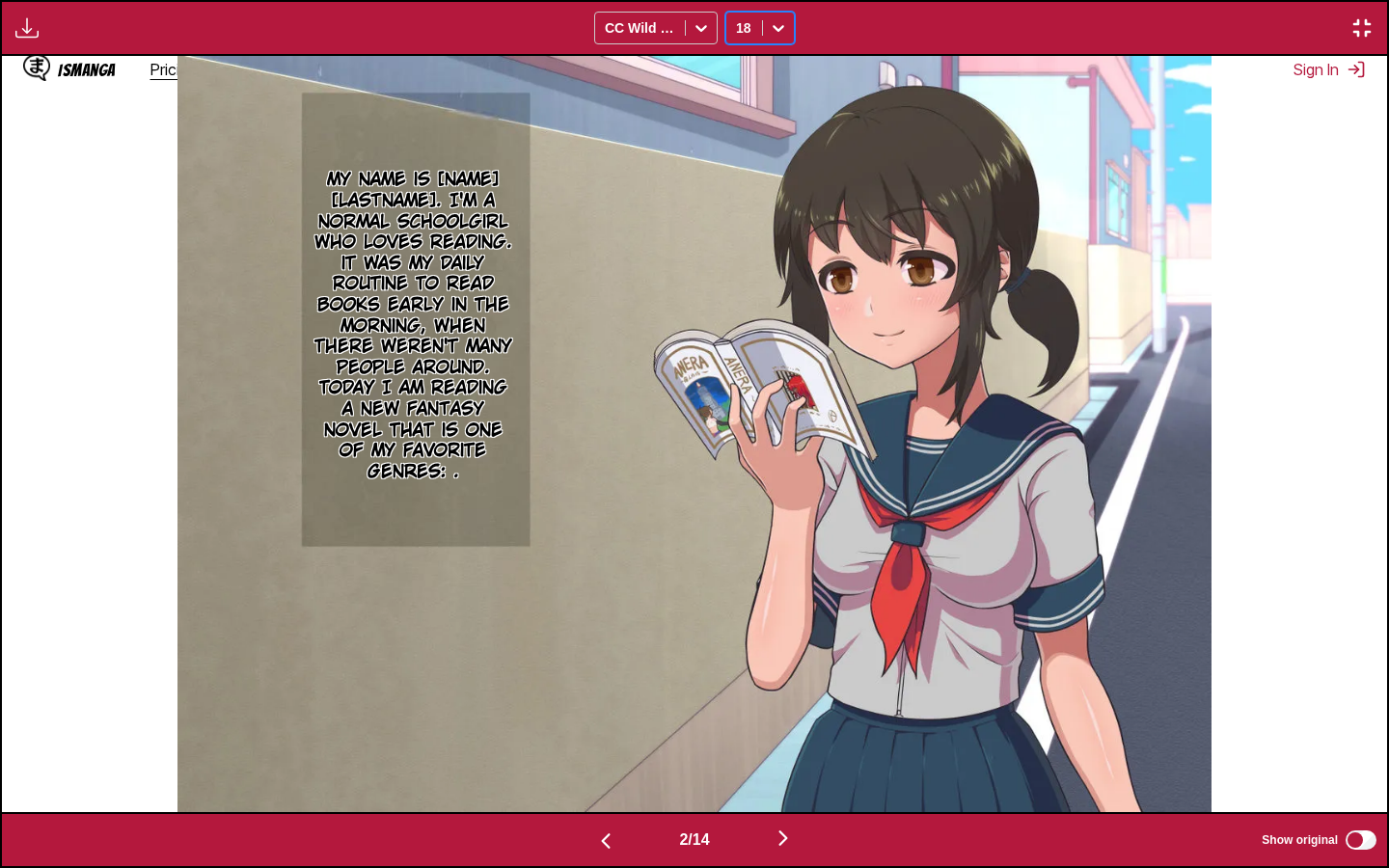 click on "Show original" at bounding box center (1321, 840) 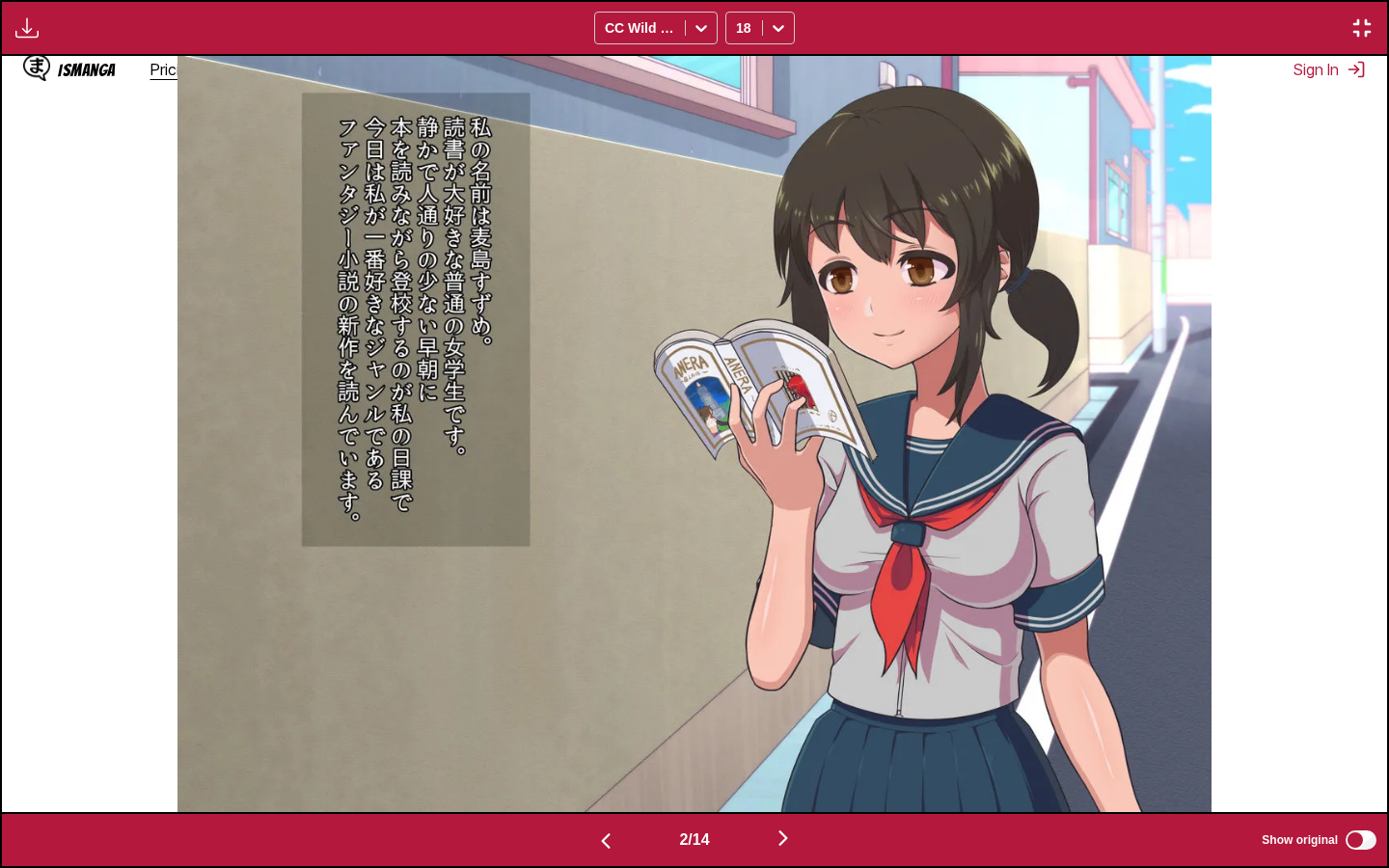 click on "Show original" at bounding box center [1321, 840] 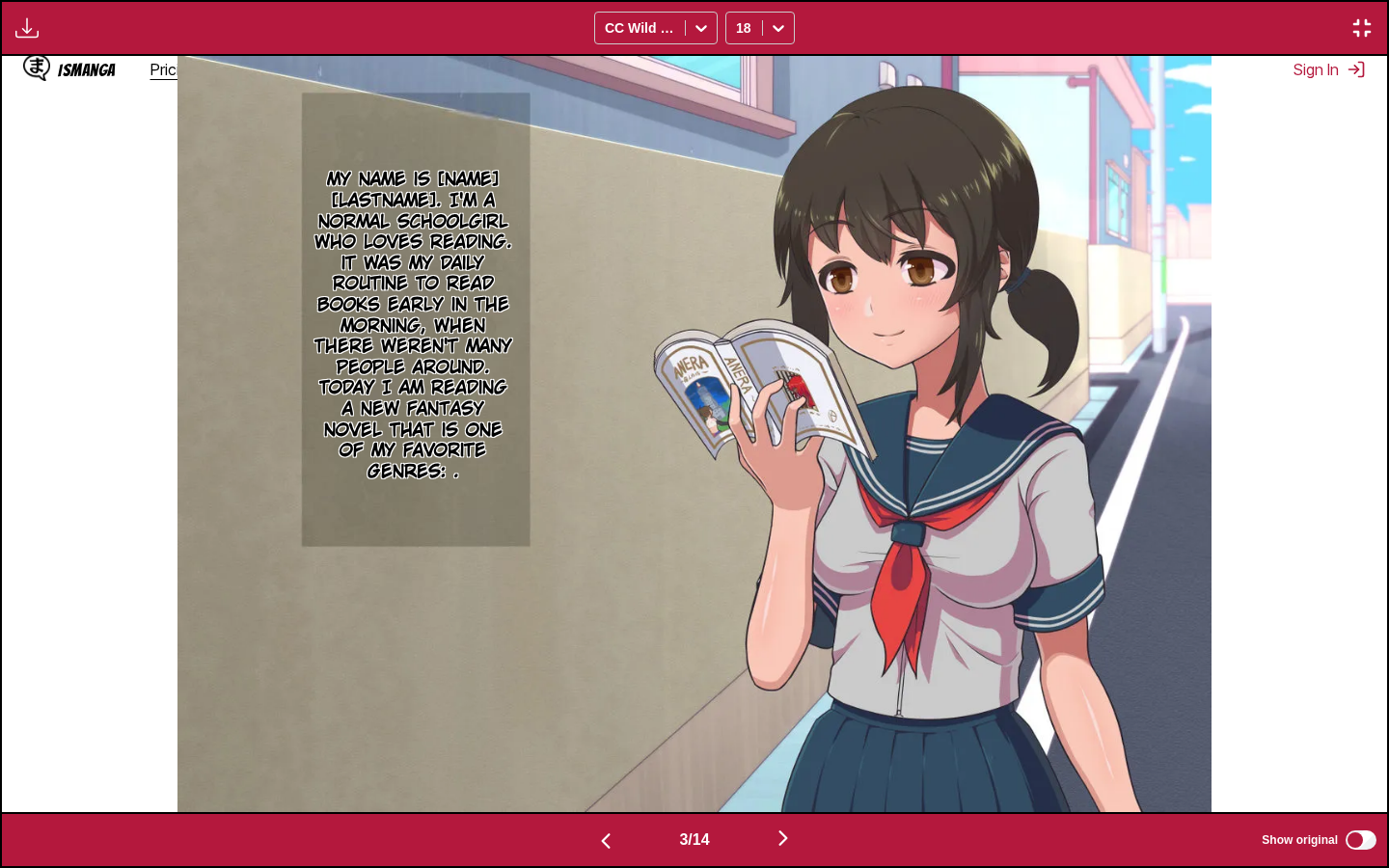 scroll, scrollTop: 0, scrollLeft: 2770, axis: horizontal 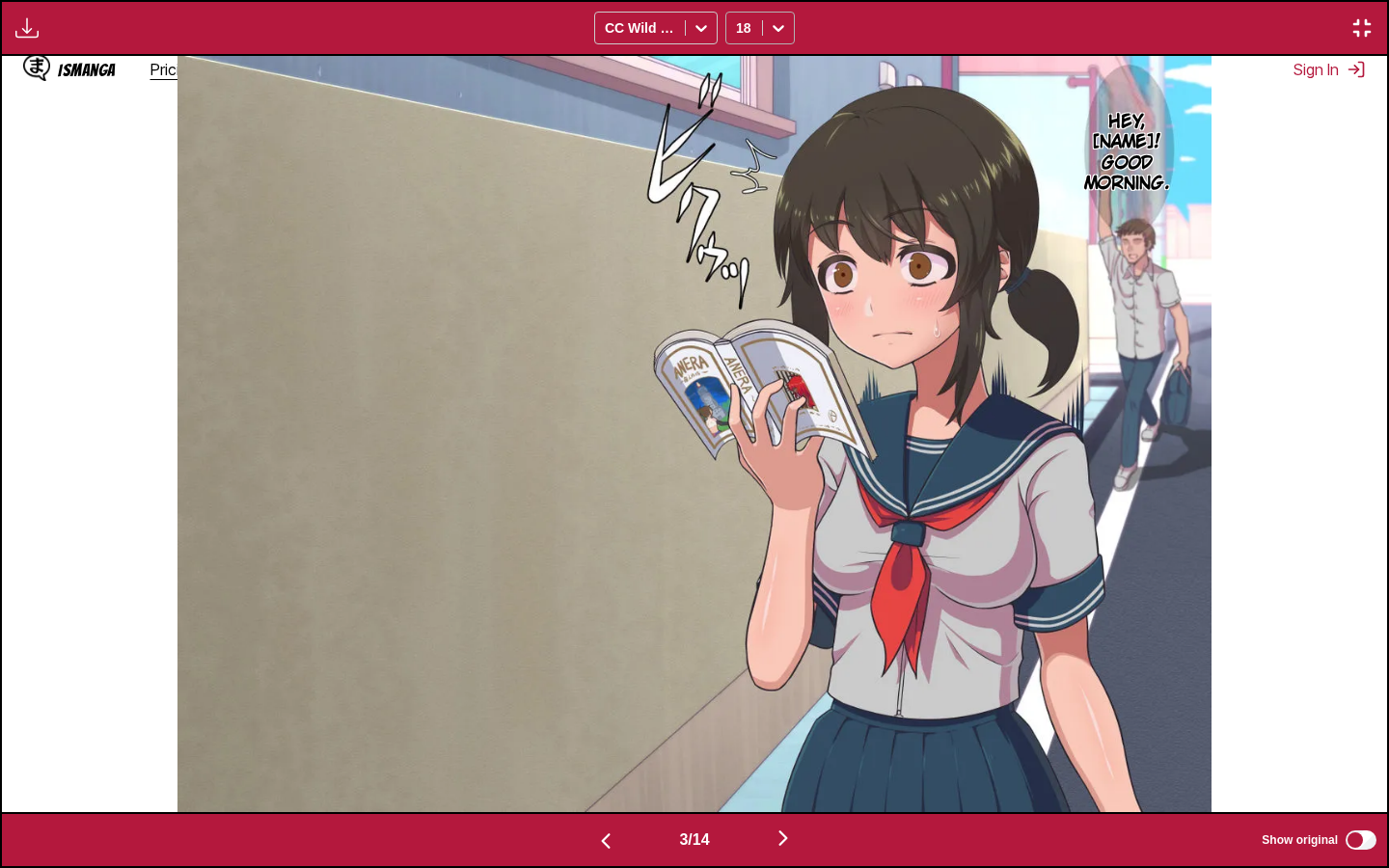 click at bounding box center [778, 28] 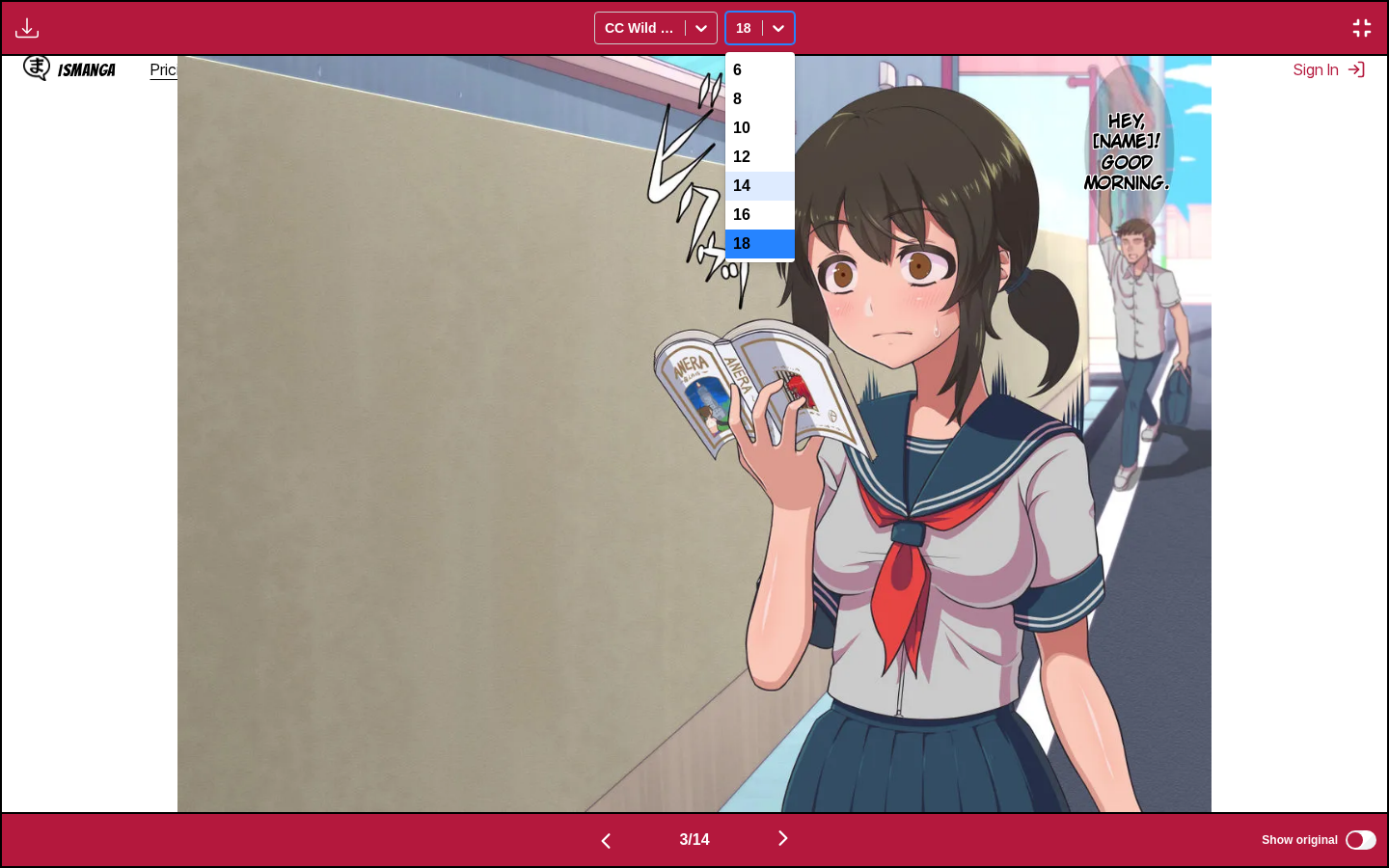click on "14" at bounding box center (760, 186) 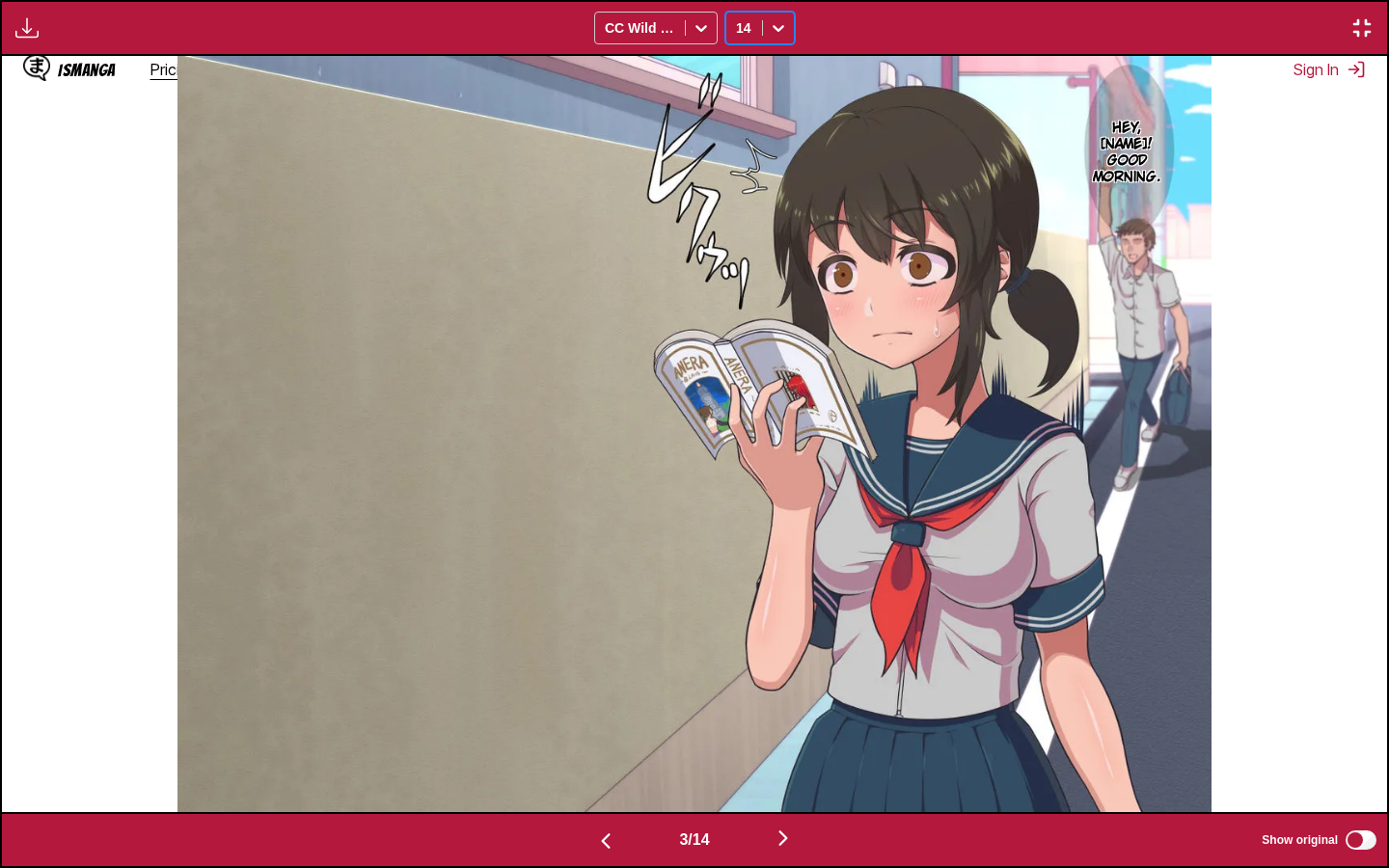 scroll, scrollTop: 0, scrollLeft: 4155, axis: horizontal 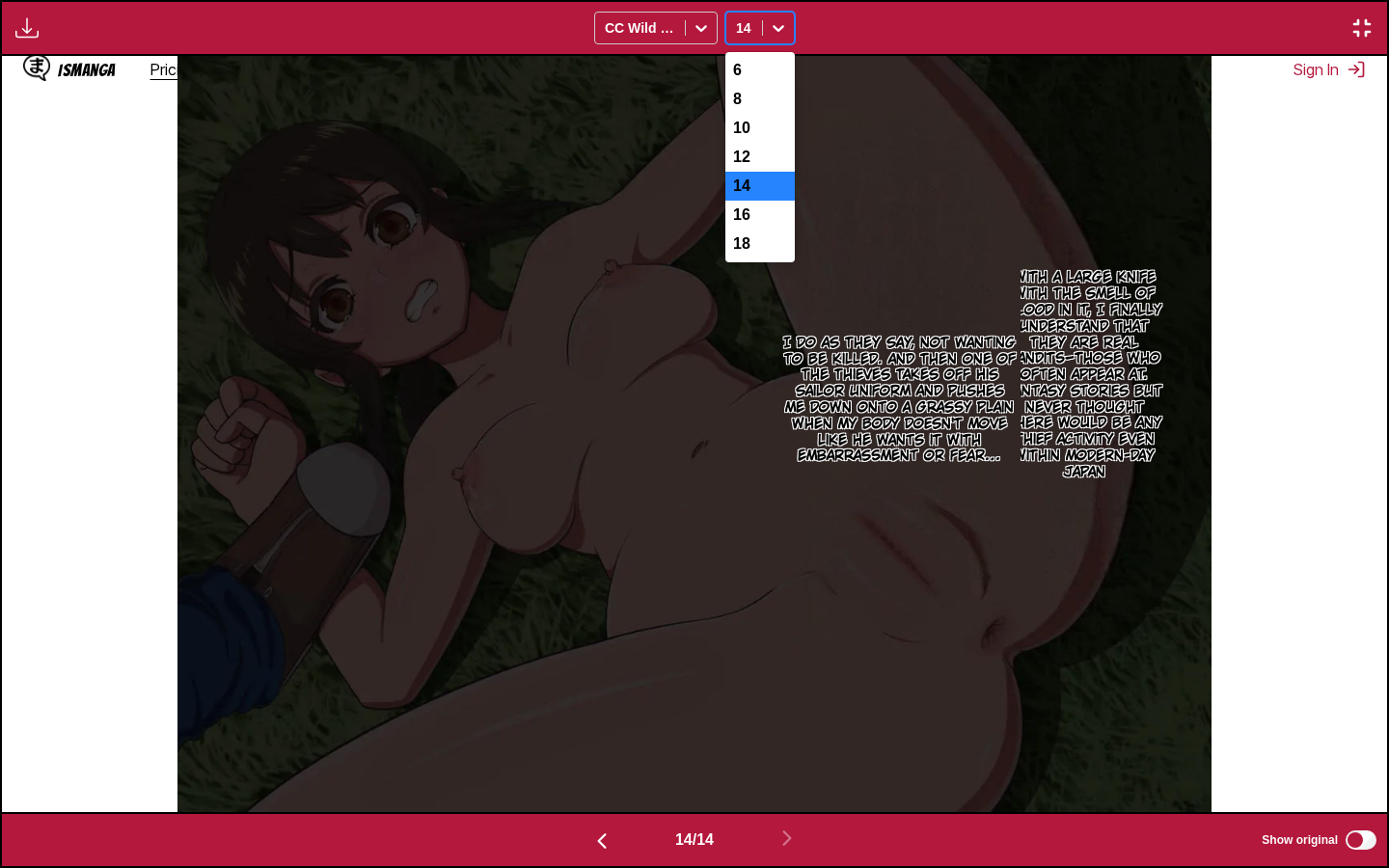 click 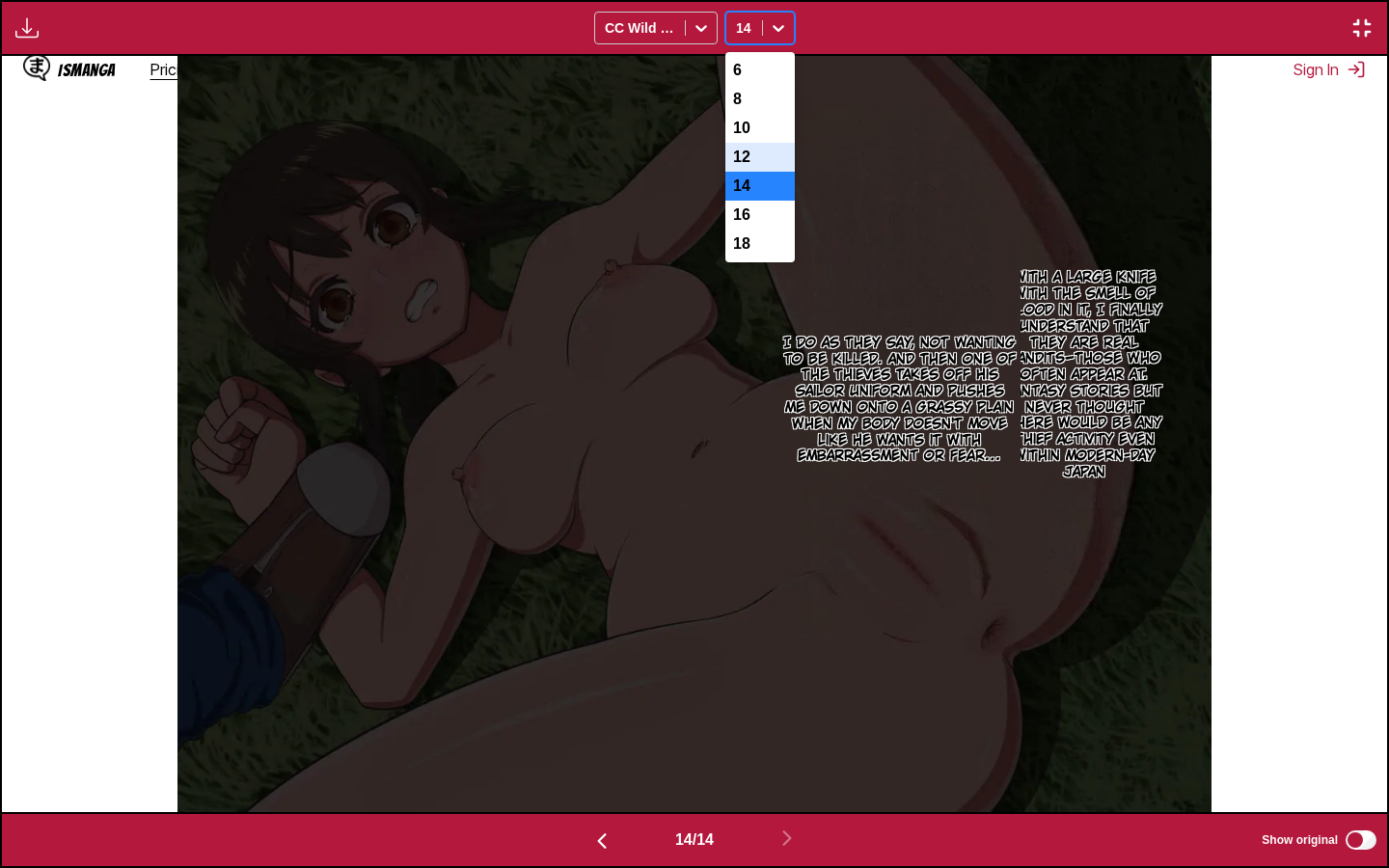 click on "12" at bounding box center [760, 157] 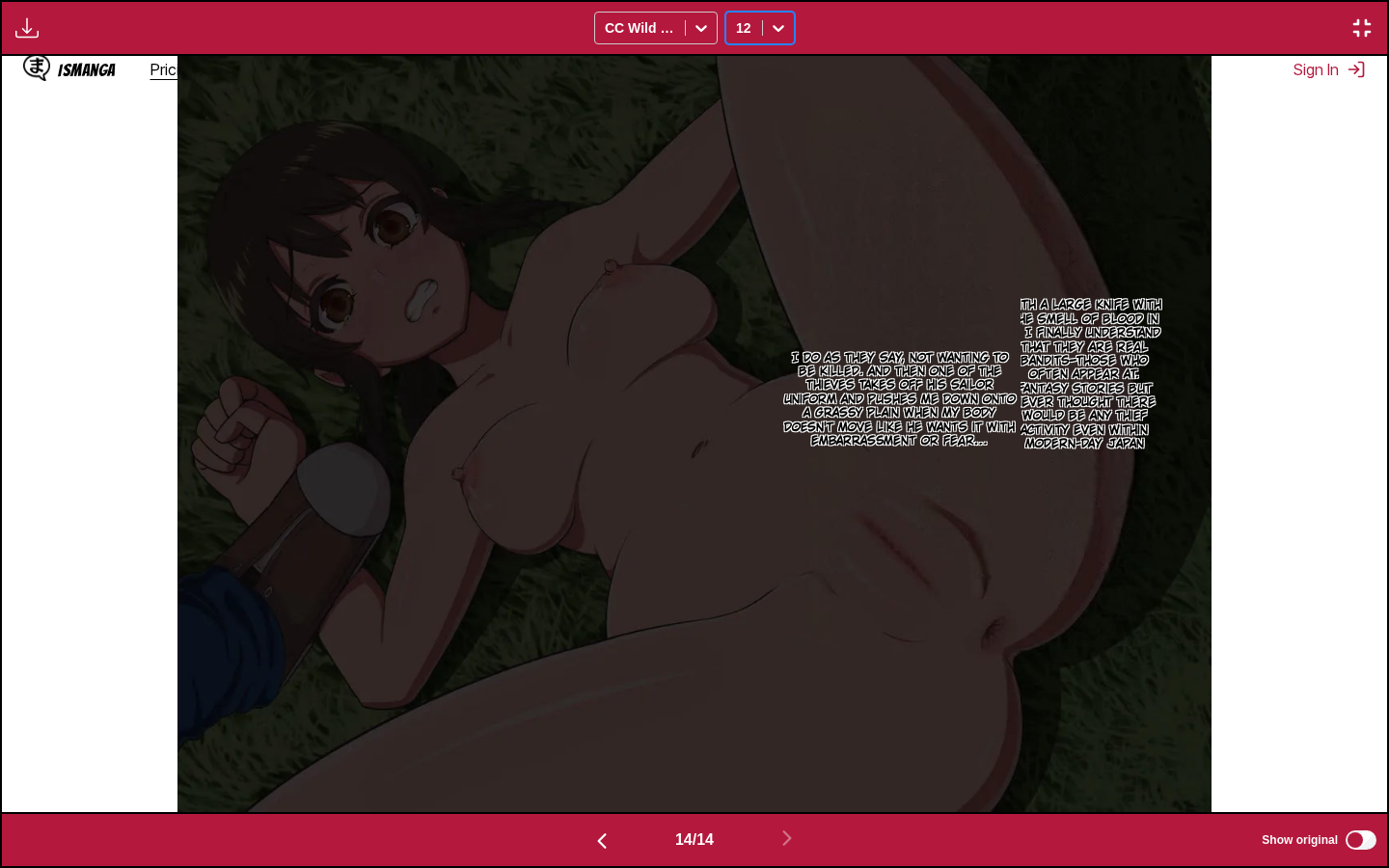 click 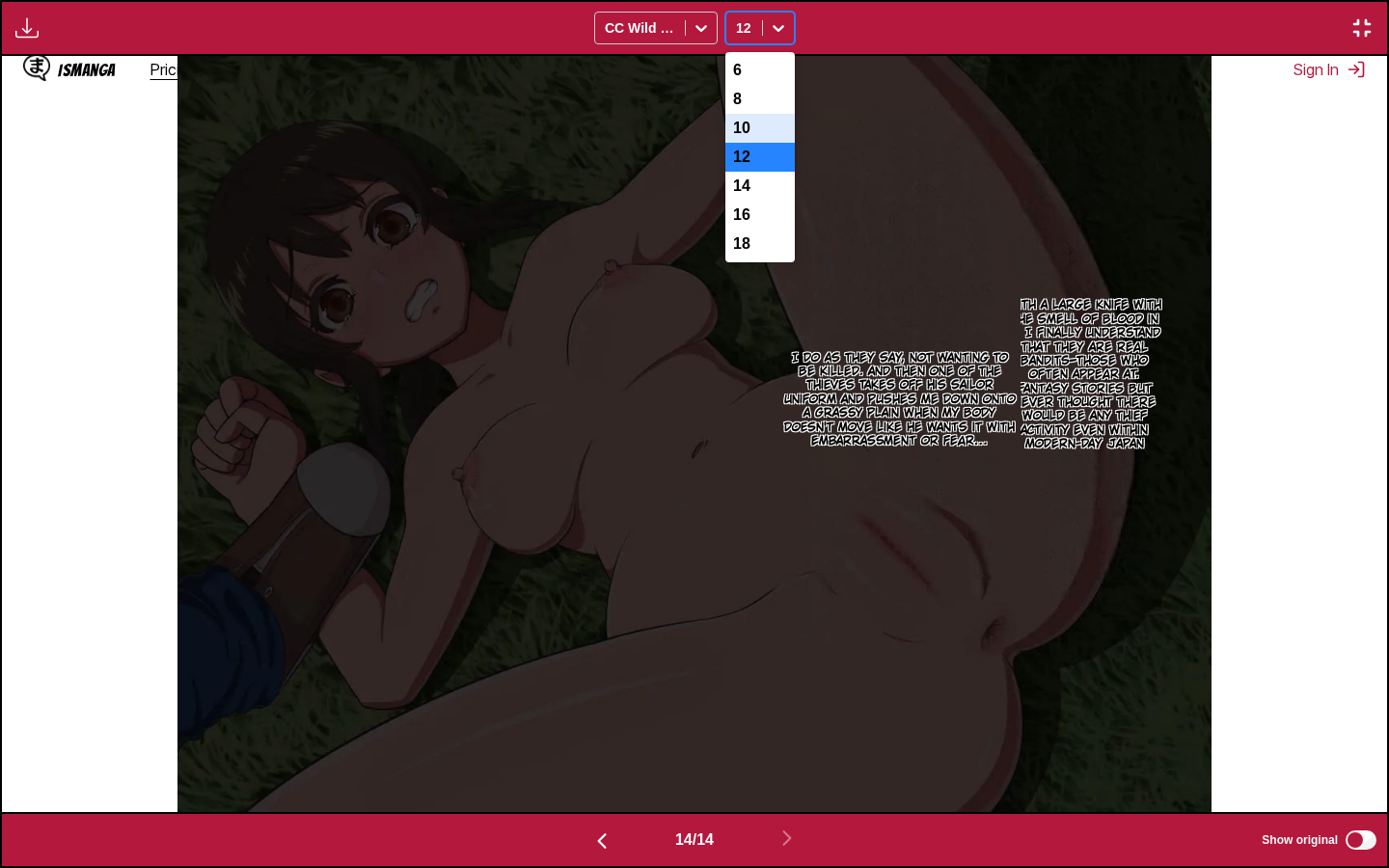click on "10" at bounding box center (760, 128) 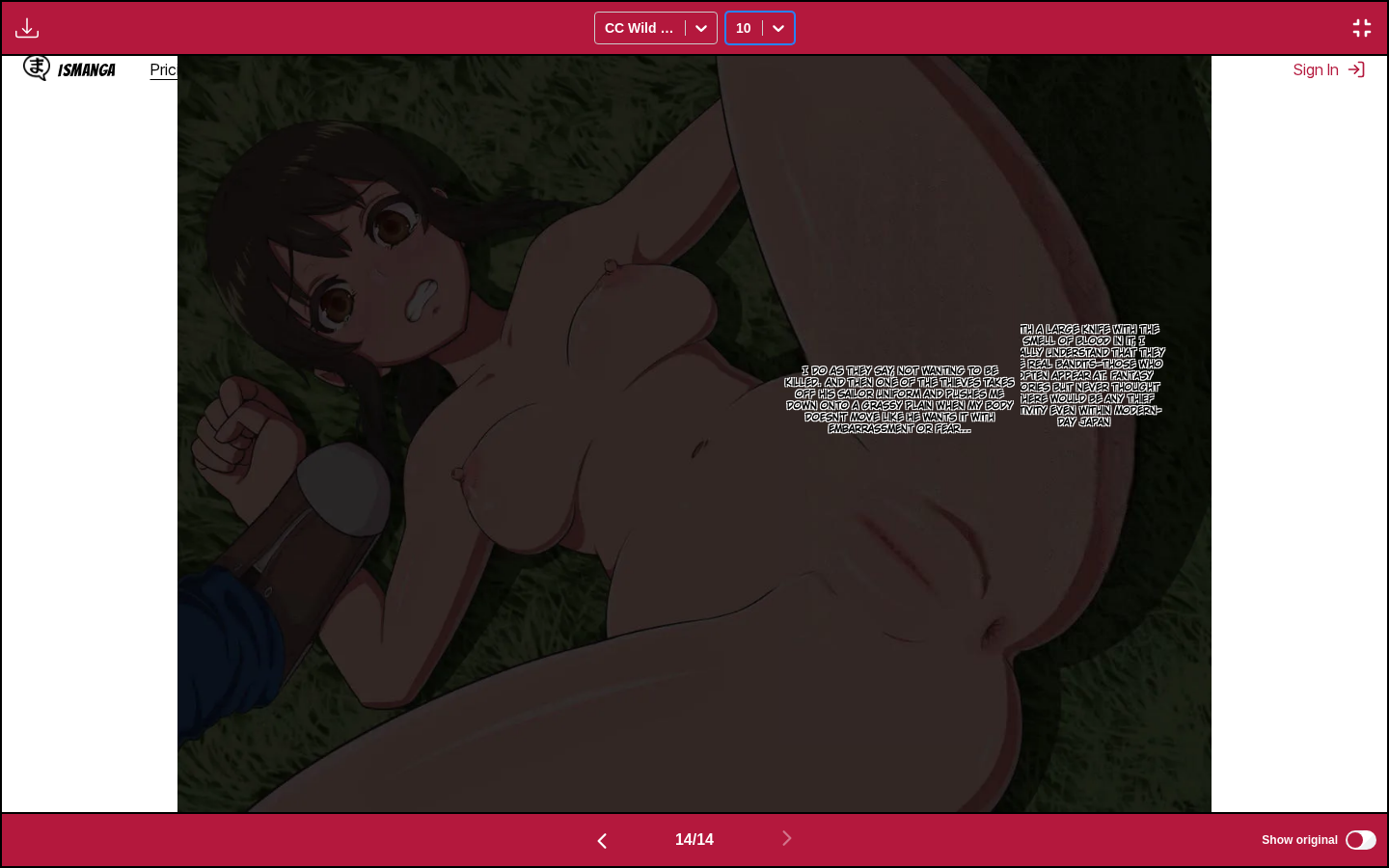 click 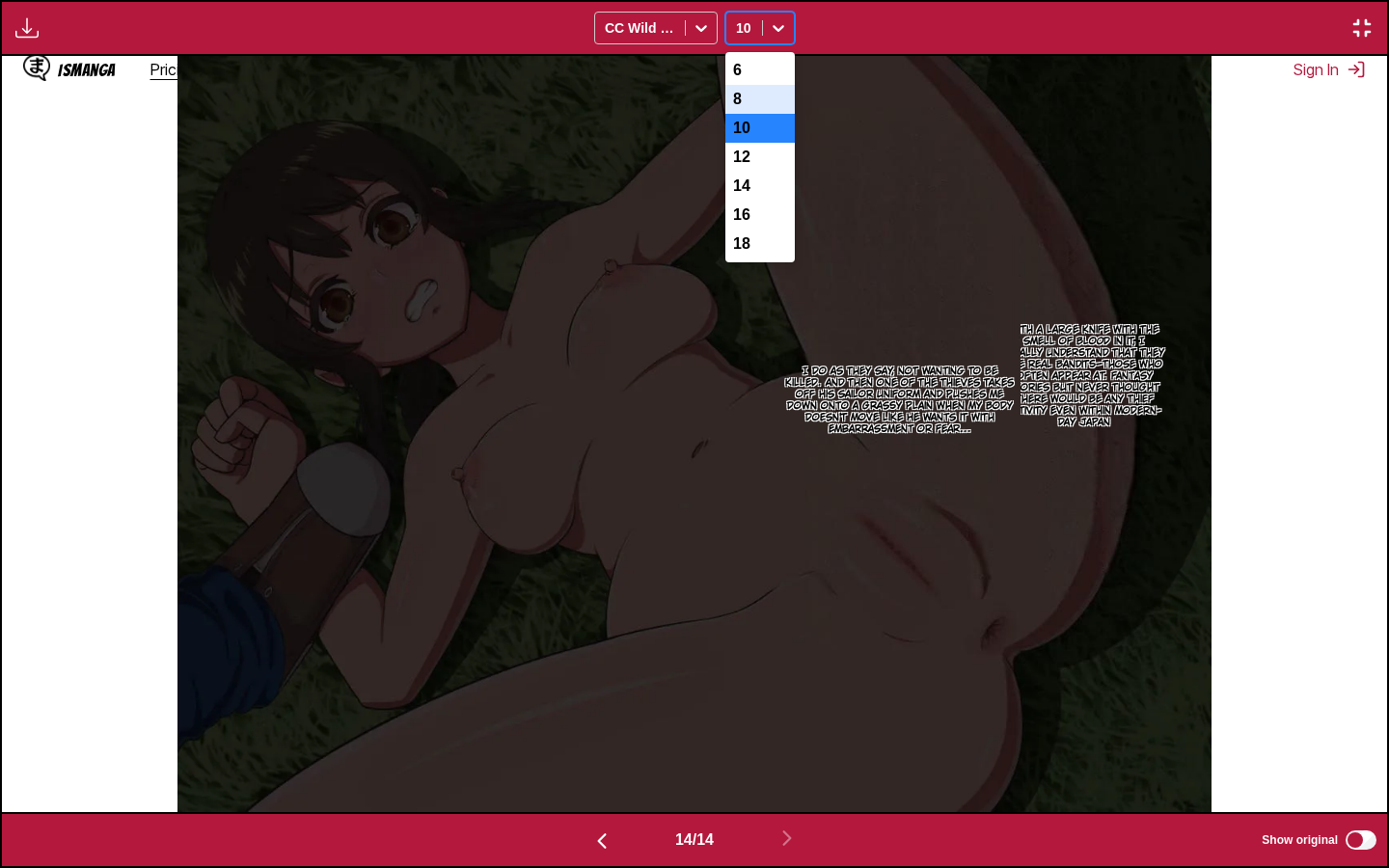 click on "8" at bounding box center [760, 99] 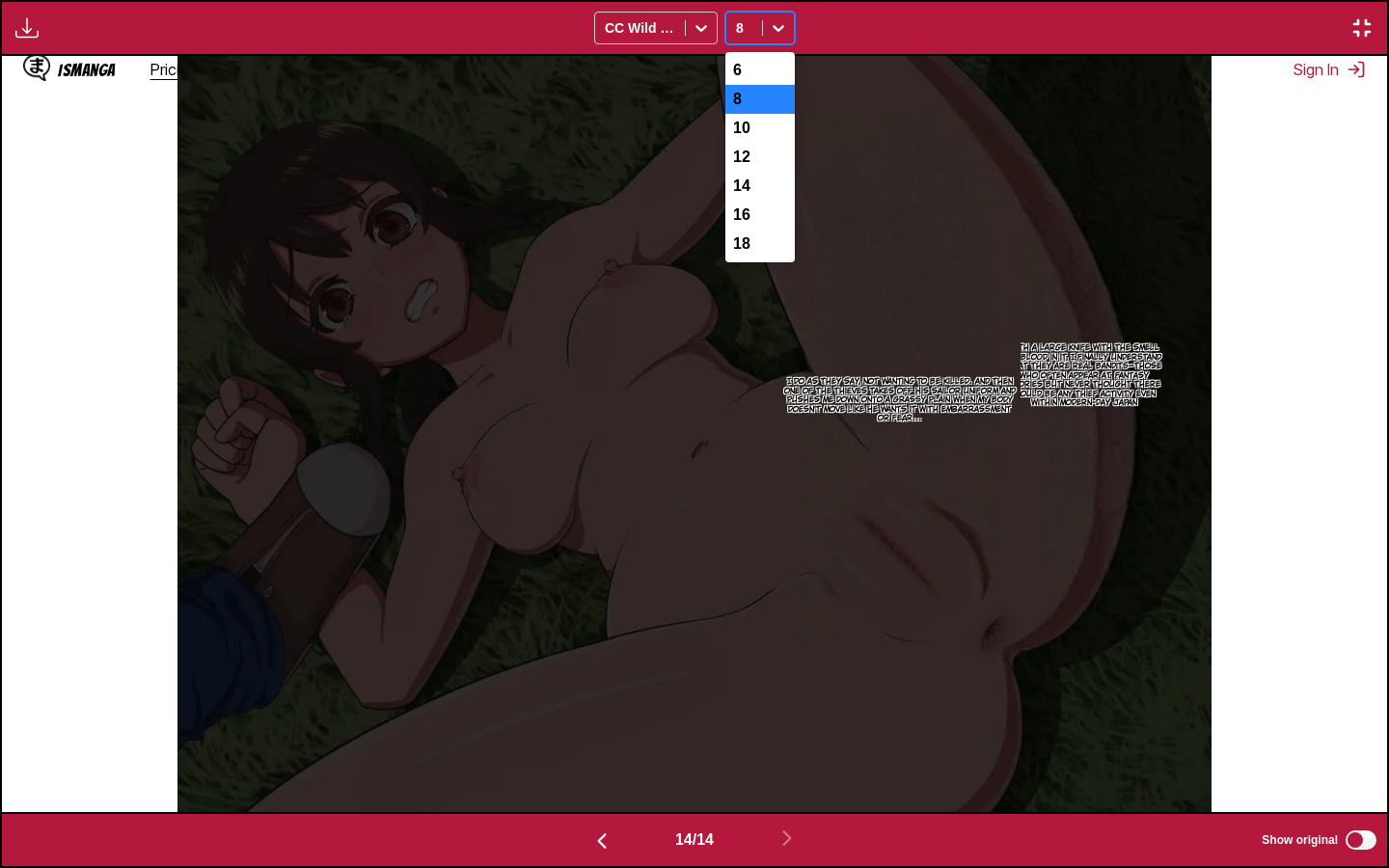 click 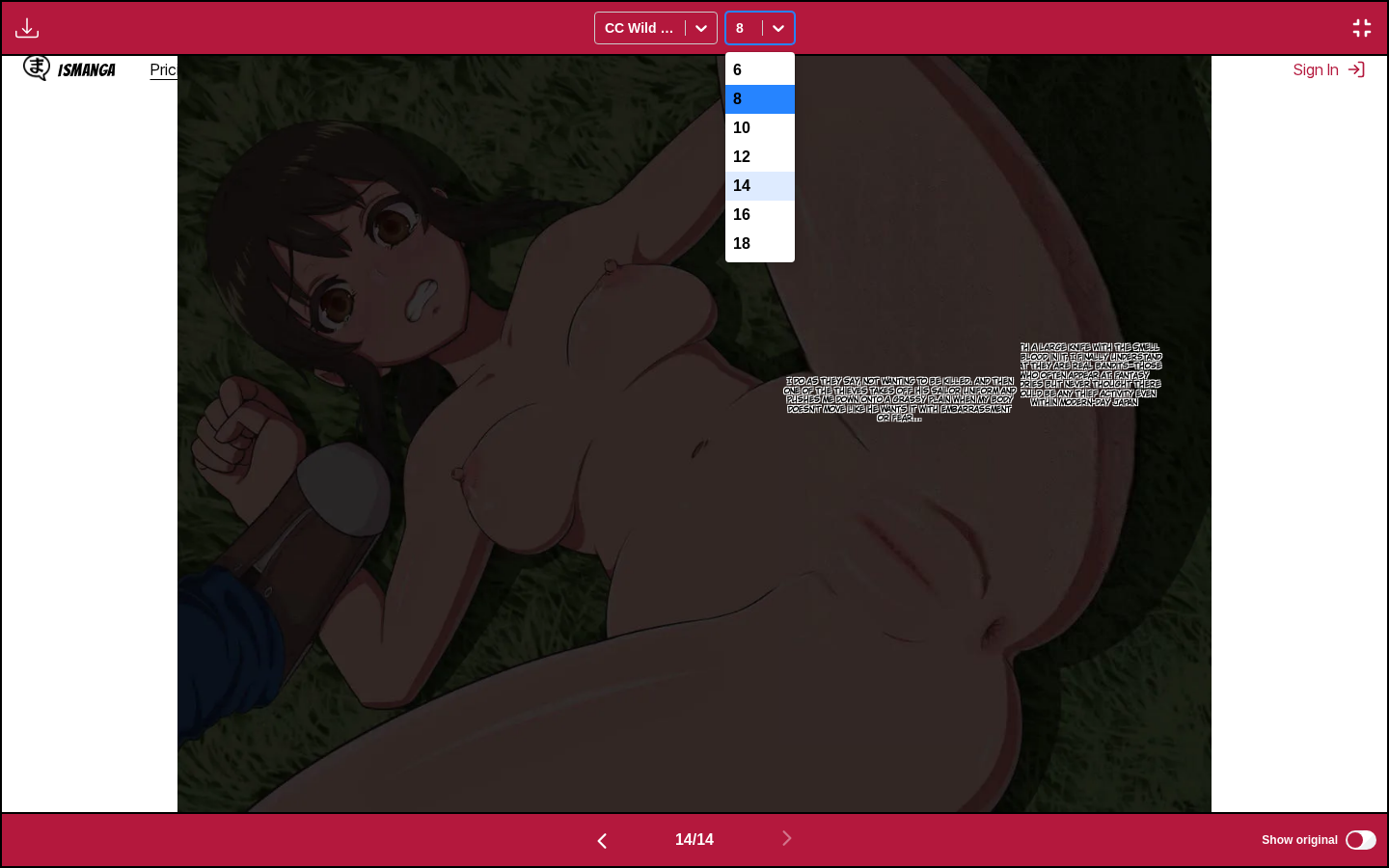 click on "14" at bounding box center [760, 186] 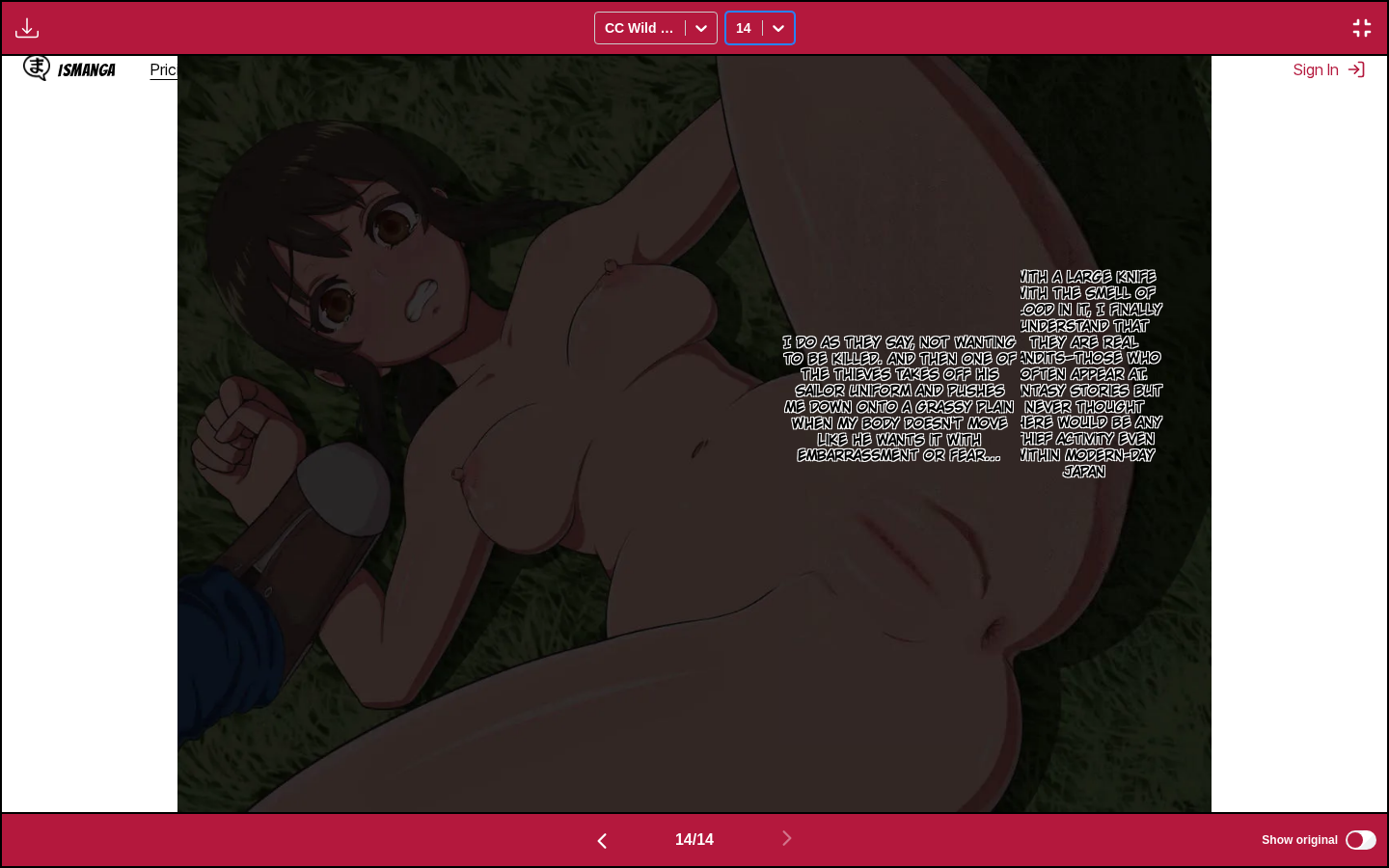 click on "With a large knife with the smell of blood in it, I finally understand that they are real bandits—those who often appear at. fantasy stories but never thought there would be any thief activity even within modern-day Japan" at bounding box center [1084, 375] 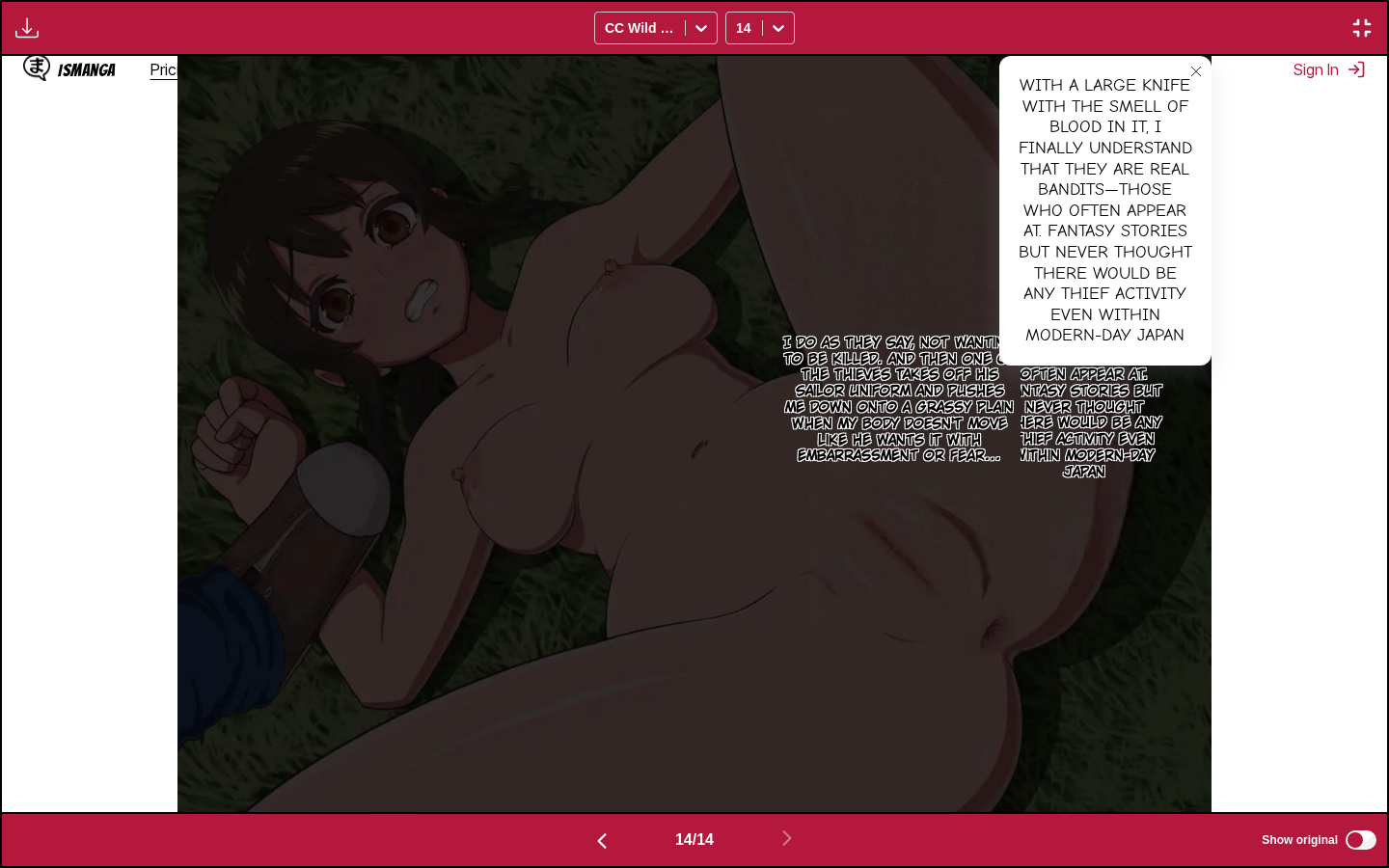 click 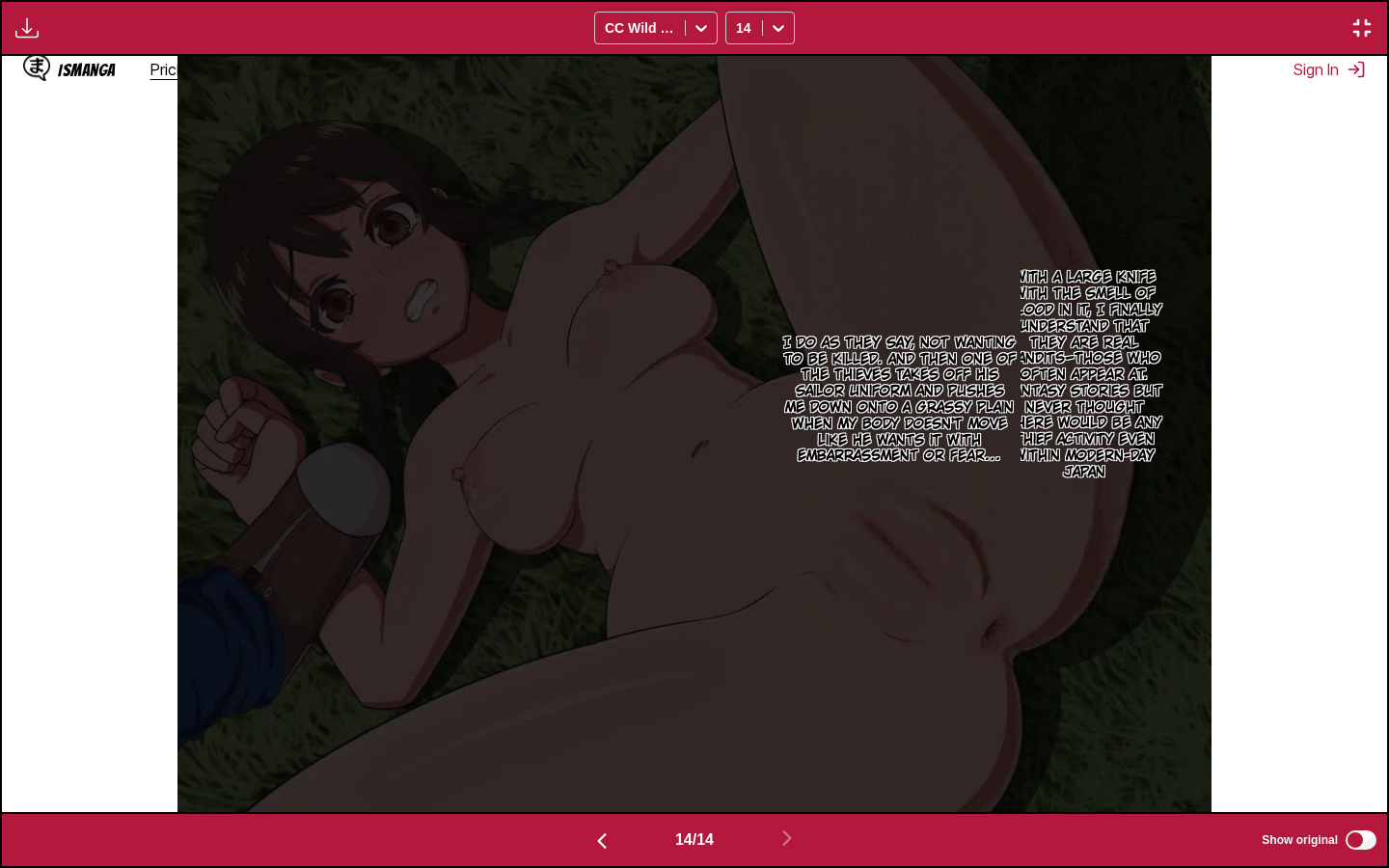 click on "With a large knife with the smell of blood in it, I finally understand that they are real bandits—those who often appear at. fantasy stories but never thought there would be any thief activity even within modern-day Japan" at bounding box center (1084, 375) 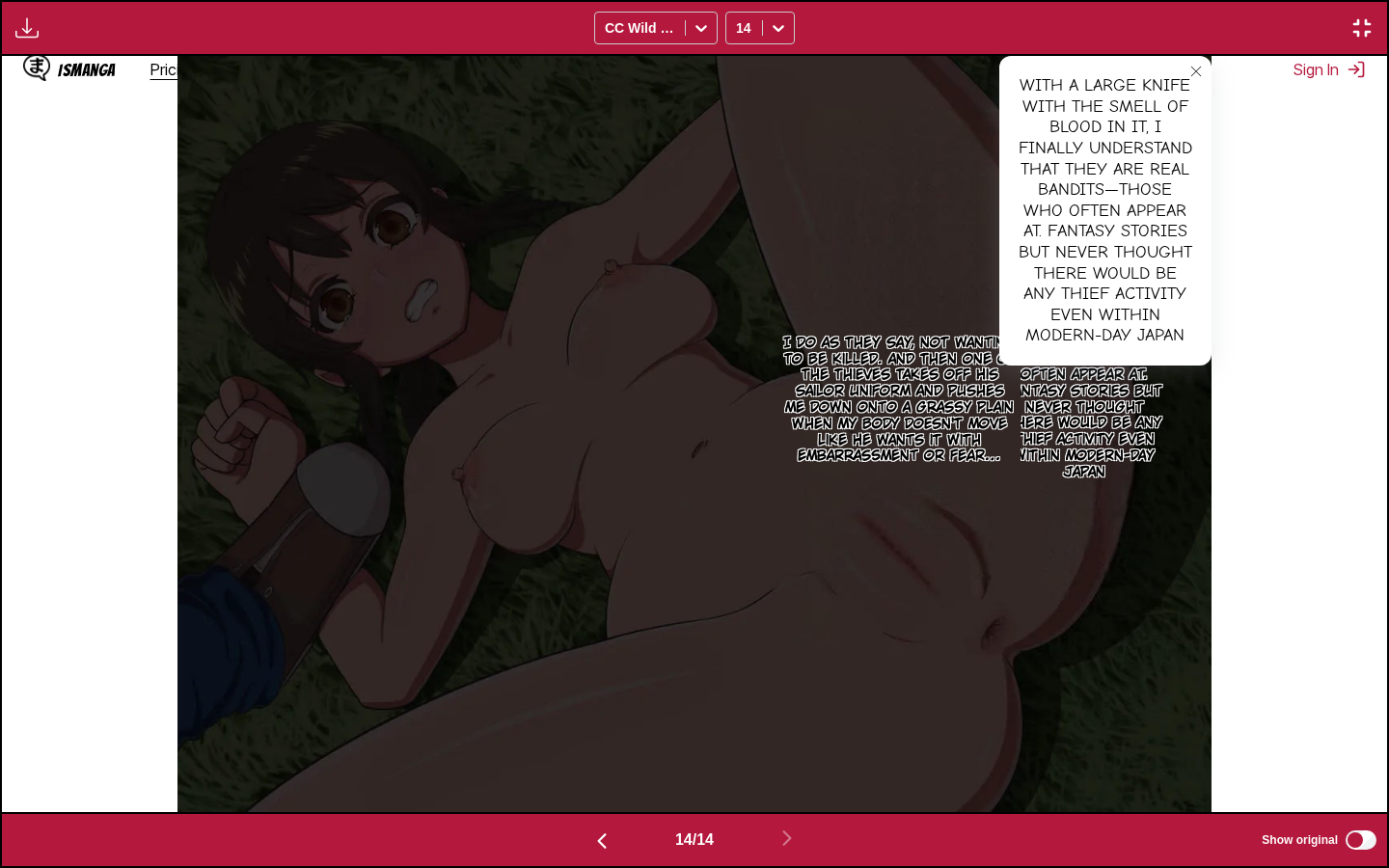click 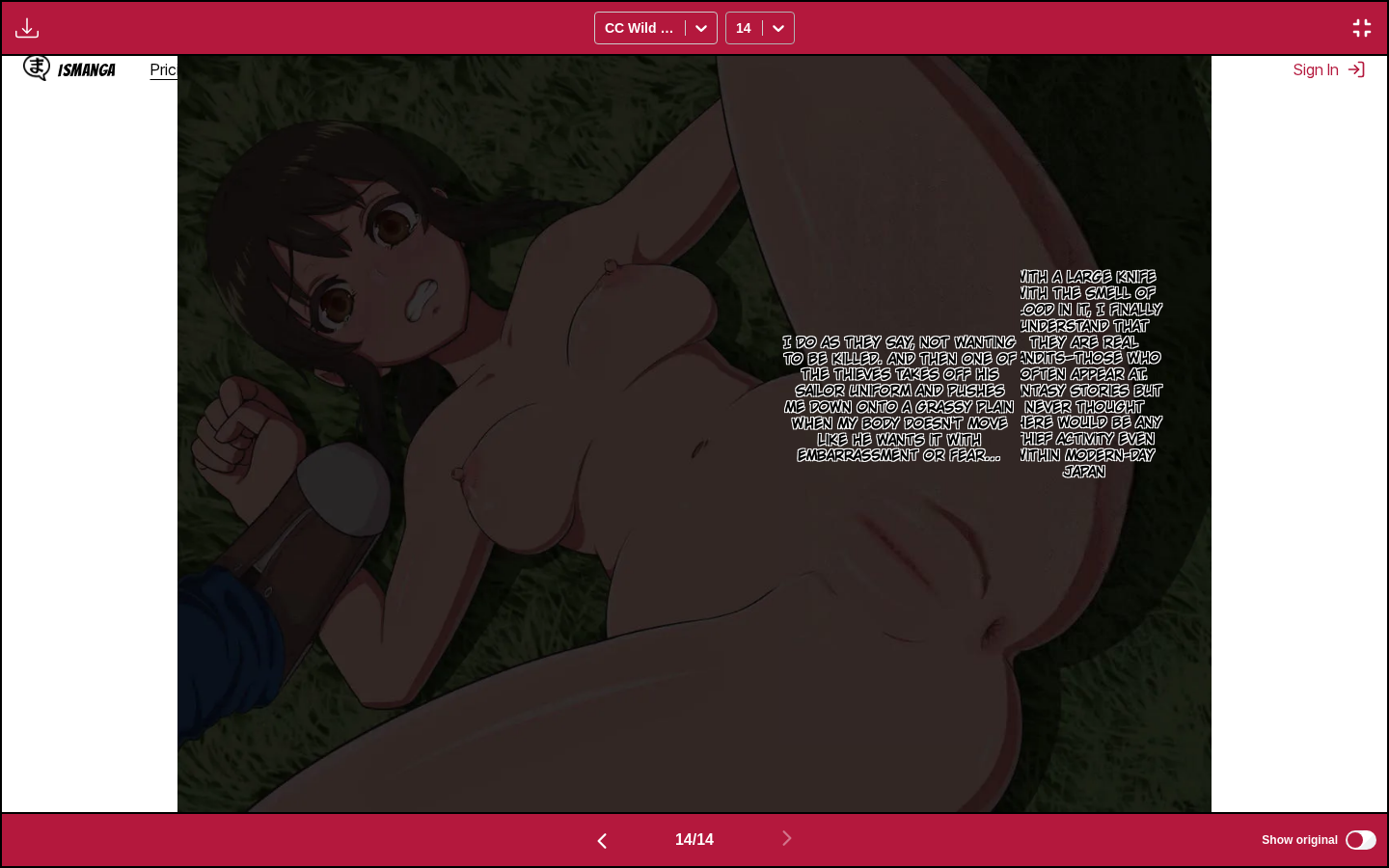 click 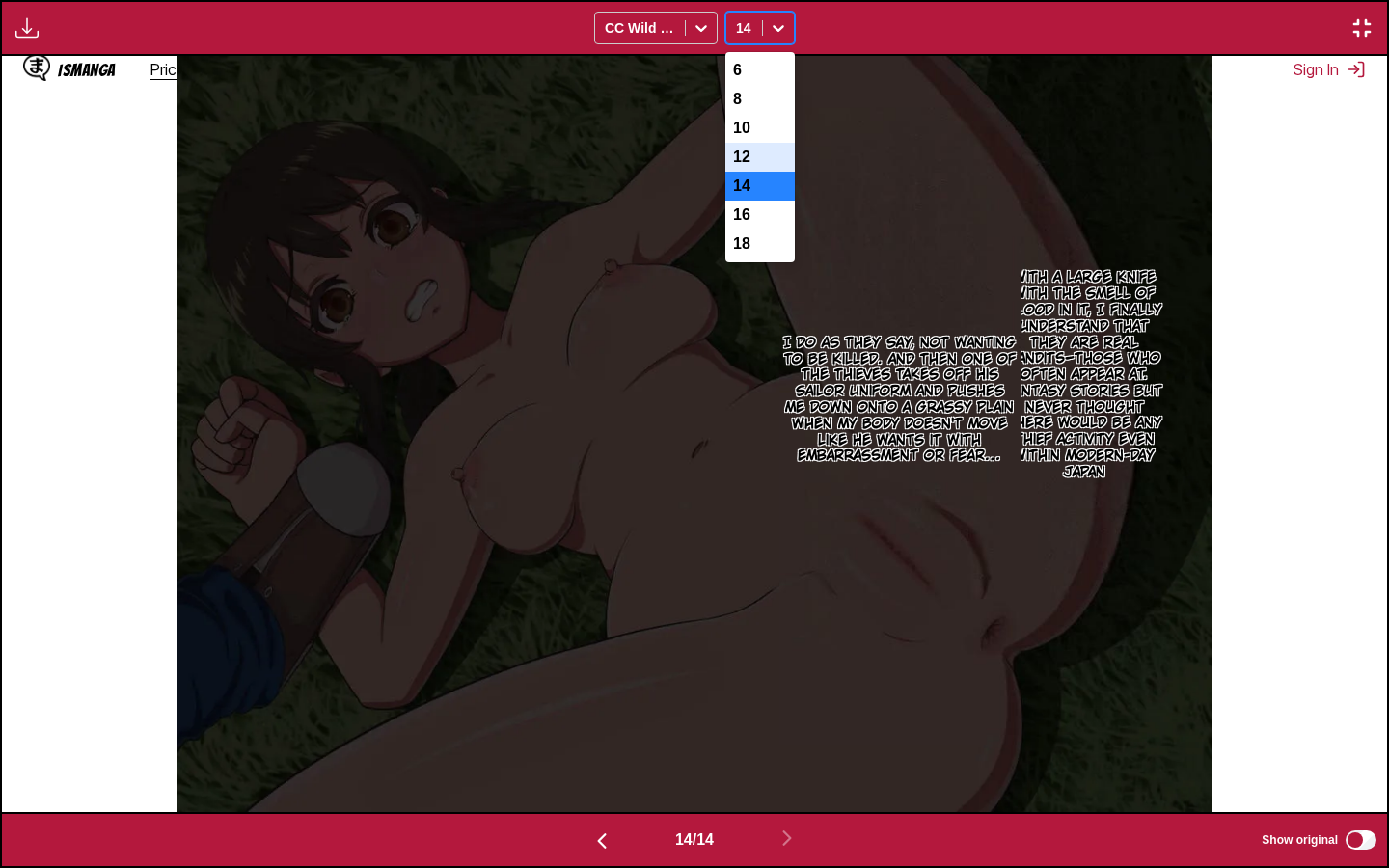 click on "12" at bounding box center [760, 157] 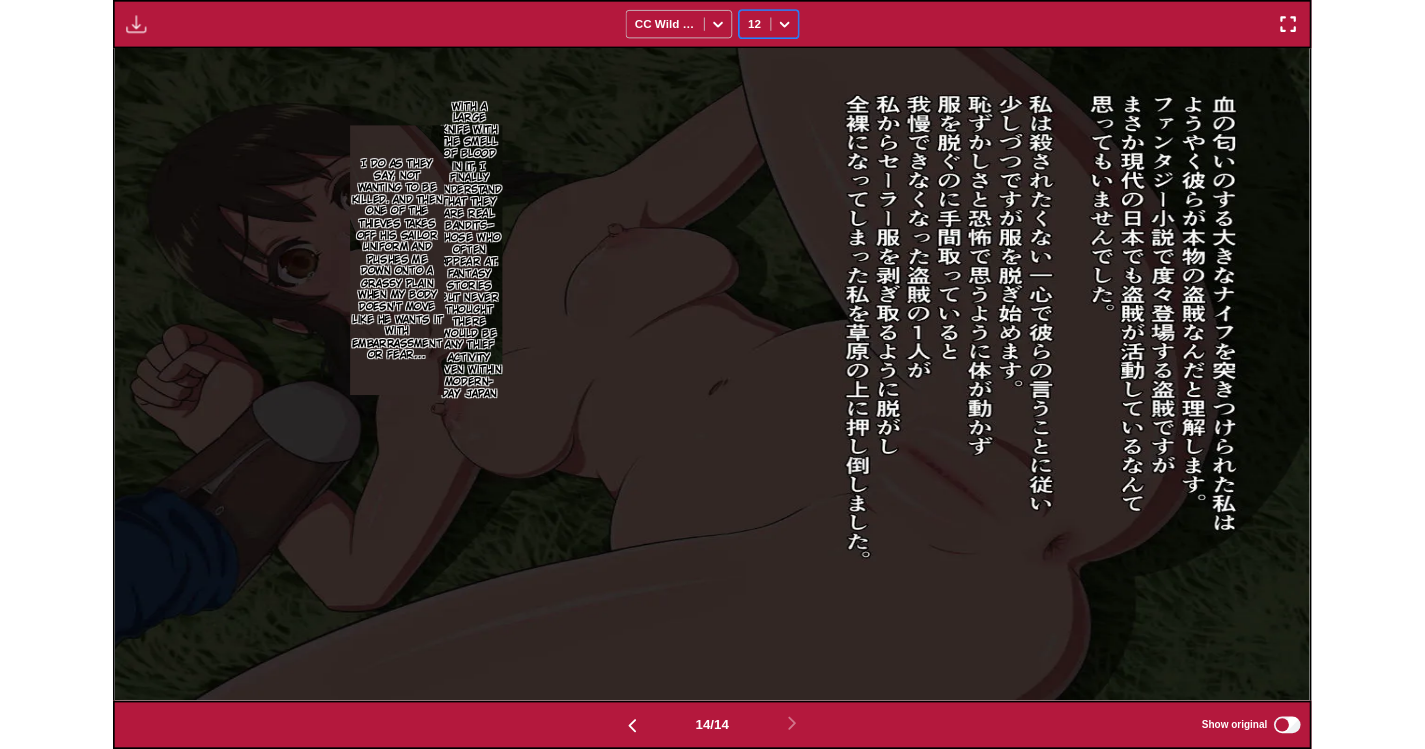scroll, scrollTop: 522, scrollLeft: 0, axis: vertical 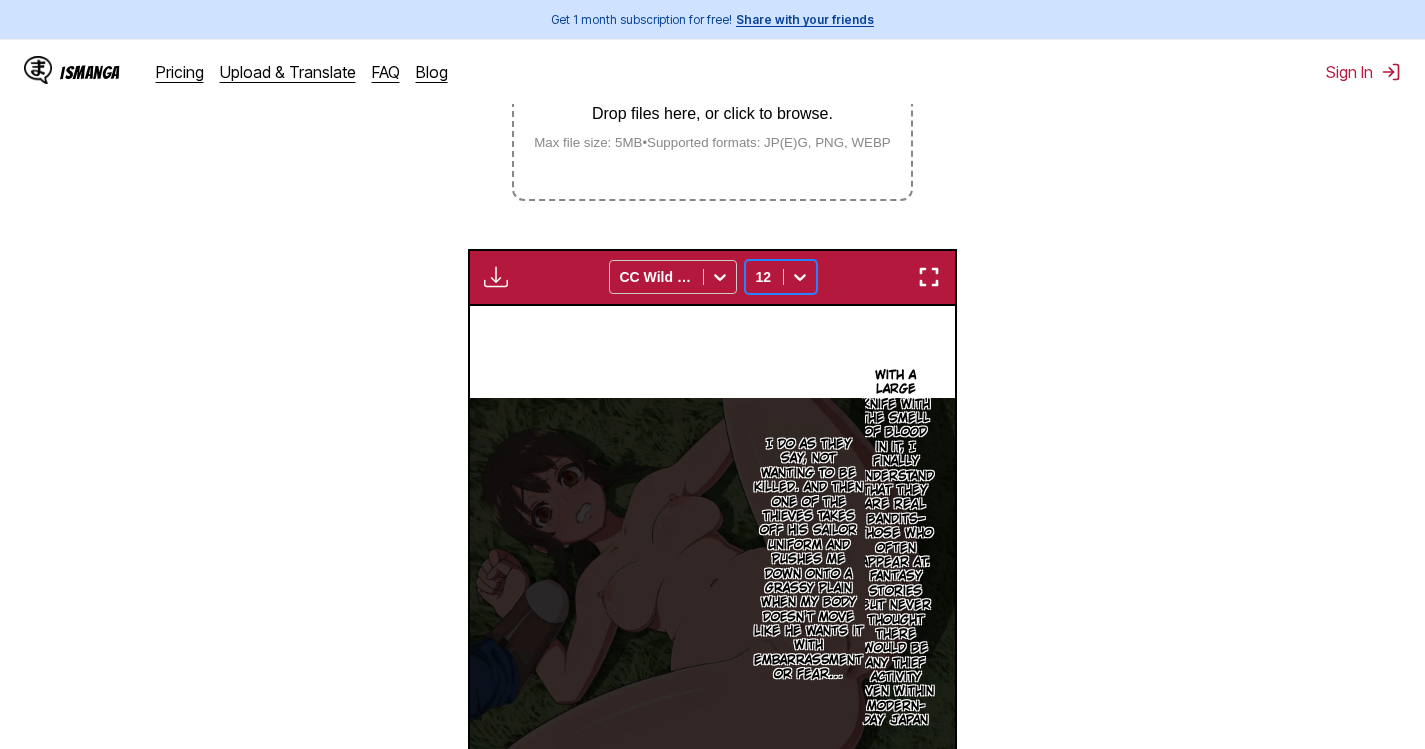 click on "Drop files here, or click to browse. Max file size: 5MB  •  Supported formats: JP(E)G, PNG, WEBP" at bounding box center (712, 101) 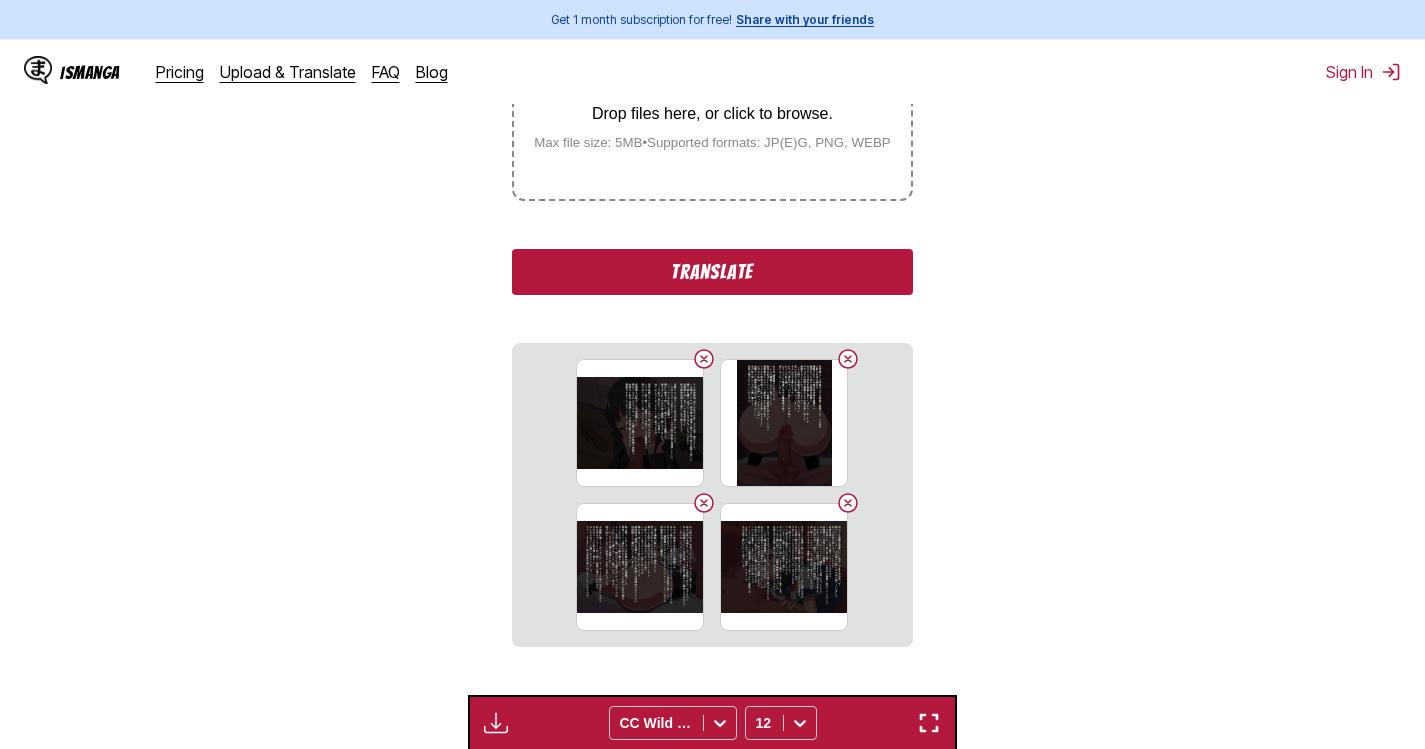 click on "Translate" at bounding box center (712, 272) 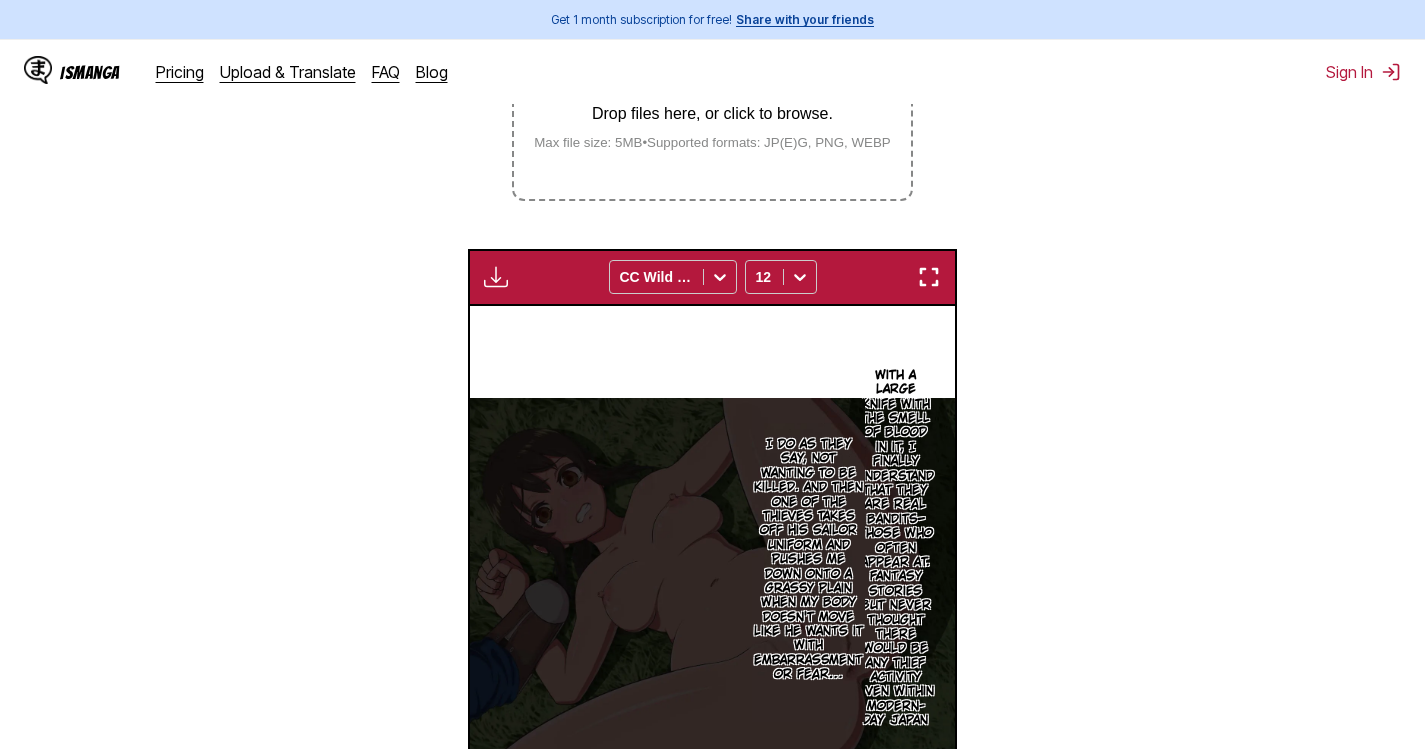 scroll, scrollTop: 0, scrollLeft: 6801, axis: horizontal 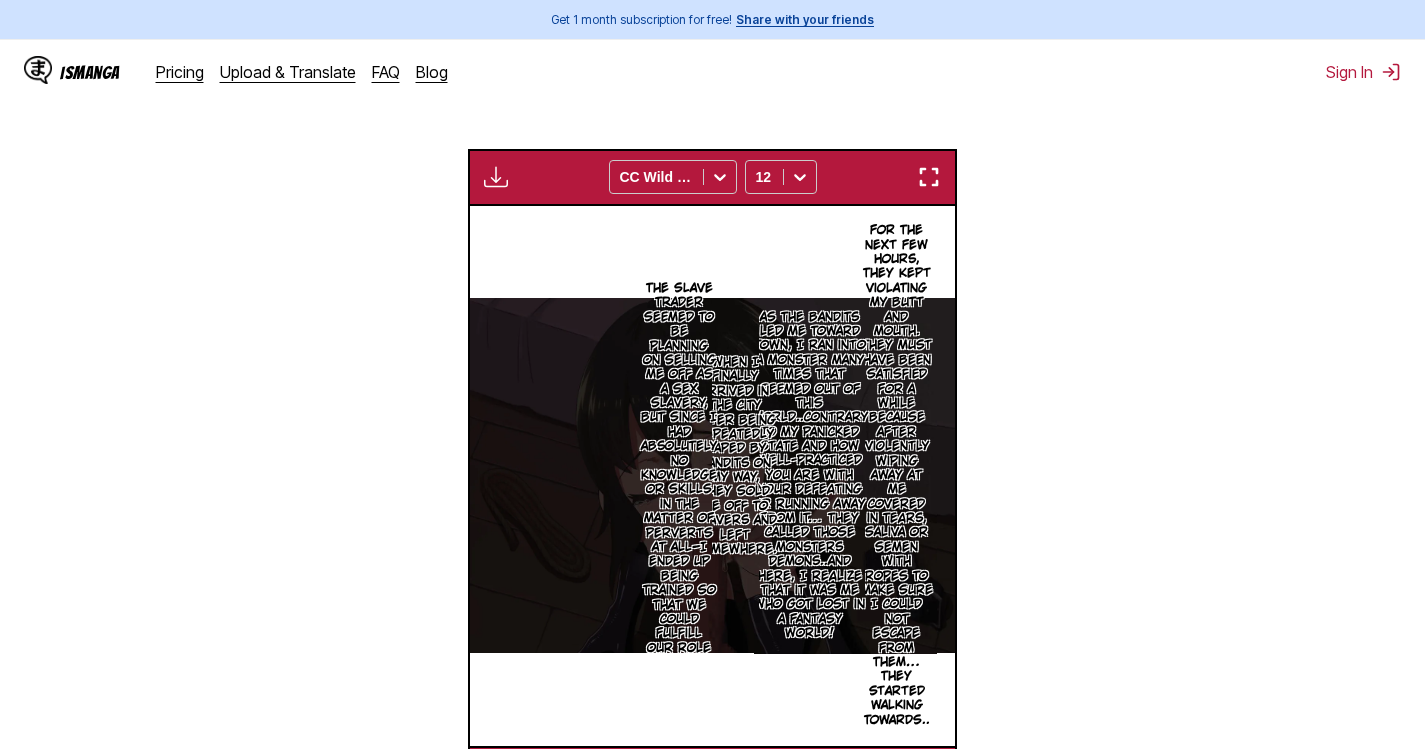 click at bounding box center [929, 177] 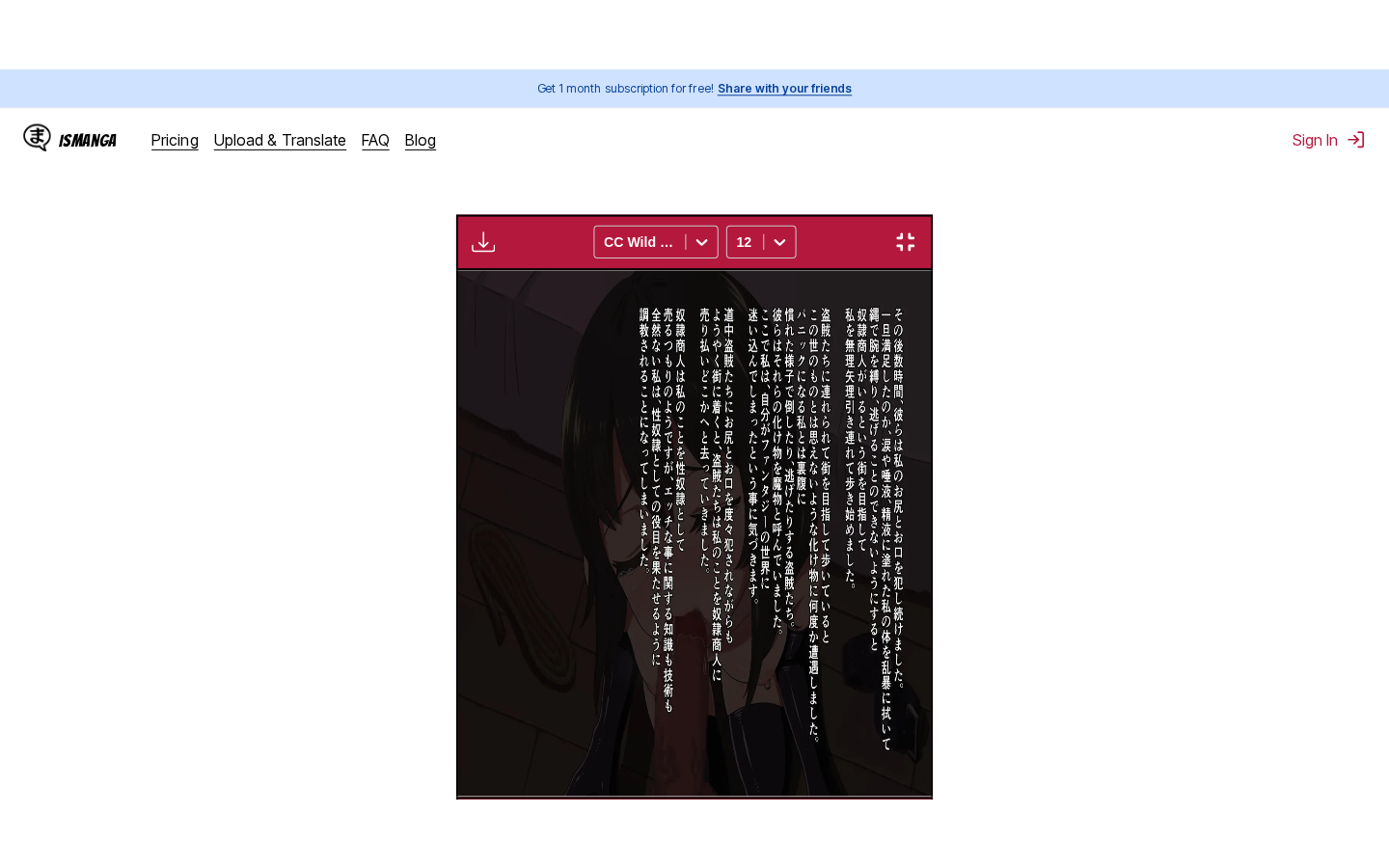 scroll, scrollTop: 220, scrollLeft: 0, axis: vertical 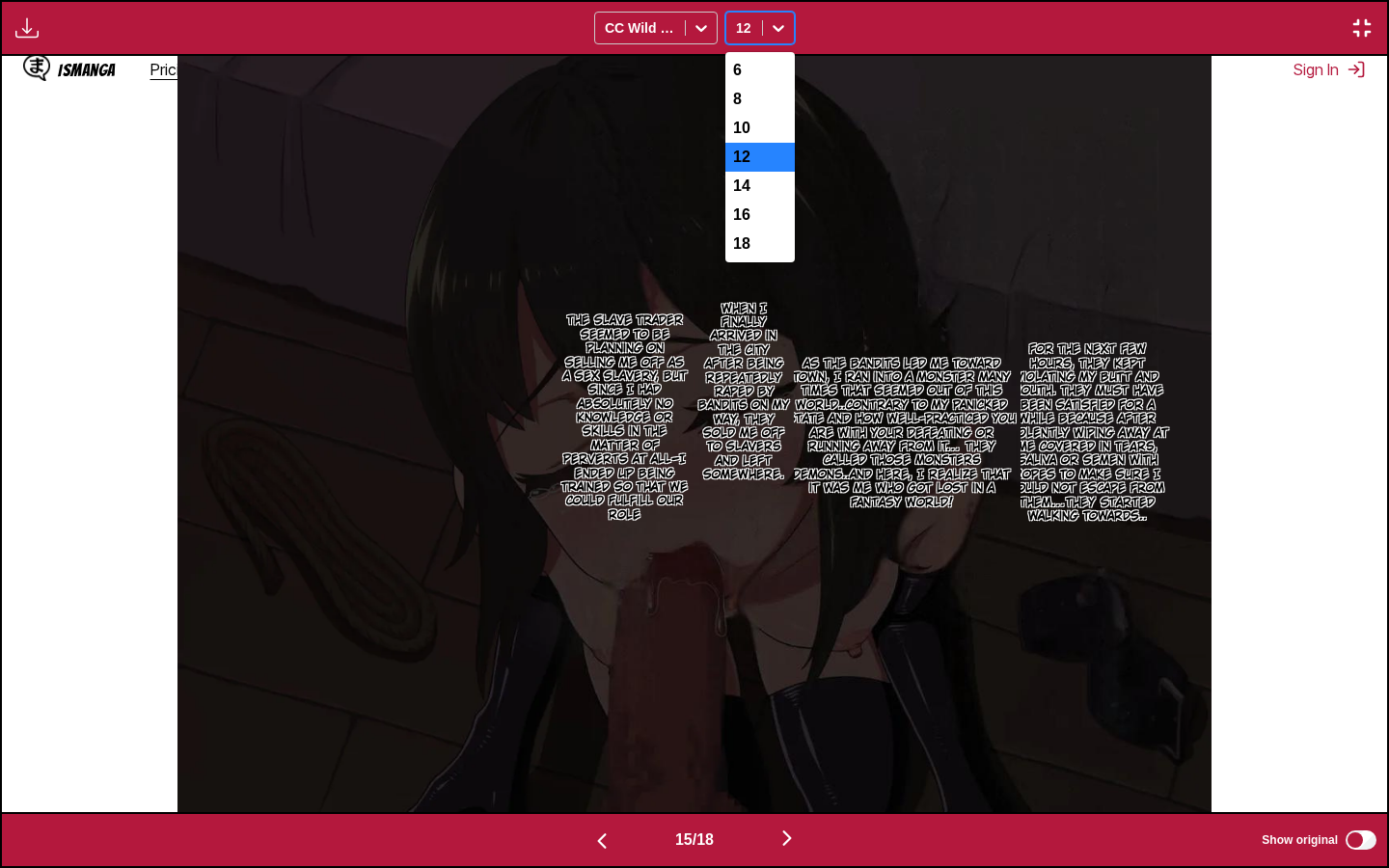 click at bounding box center [778, 28] 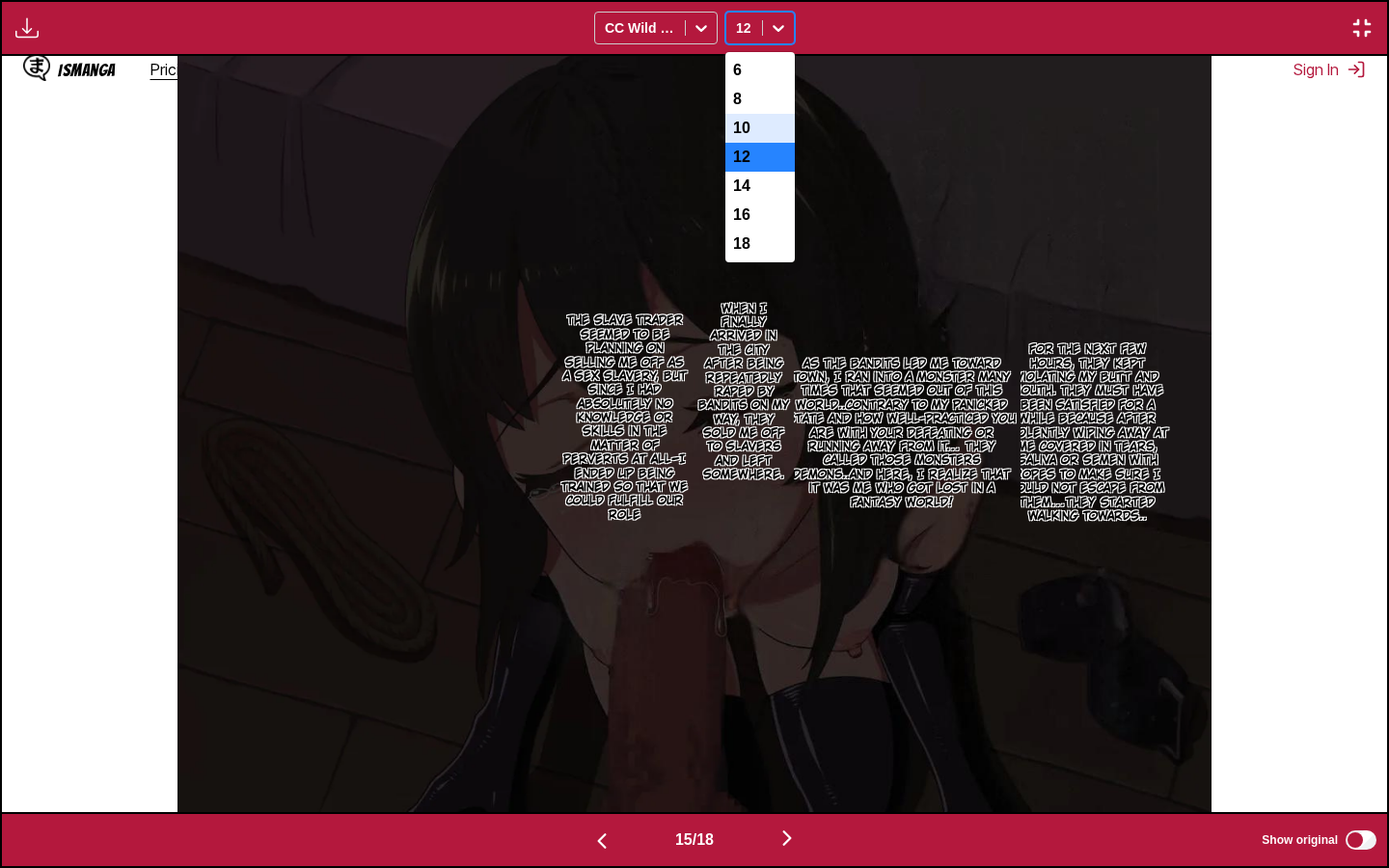 click on "10" at bounding box center [760, 128] 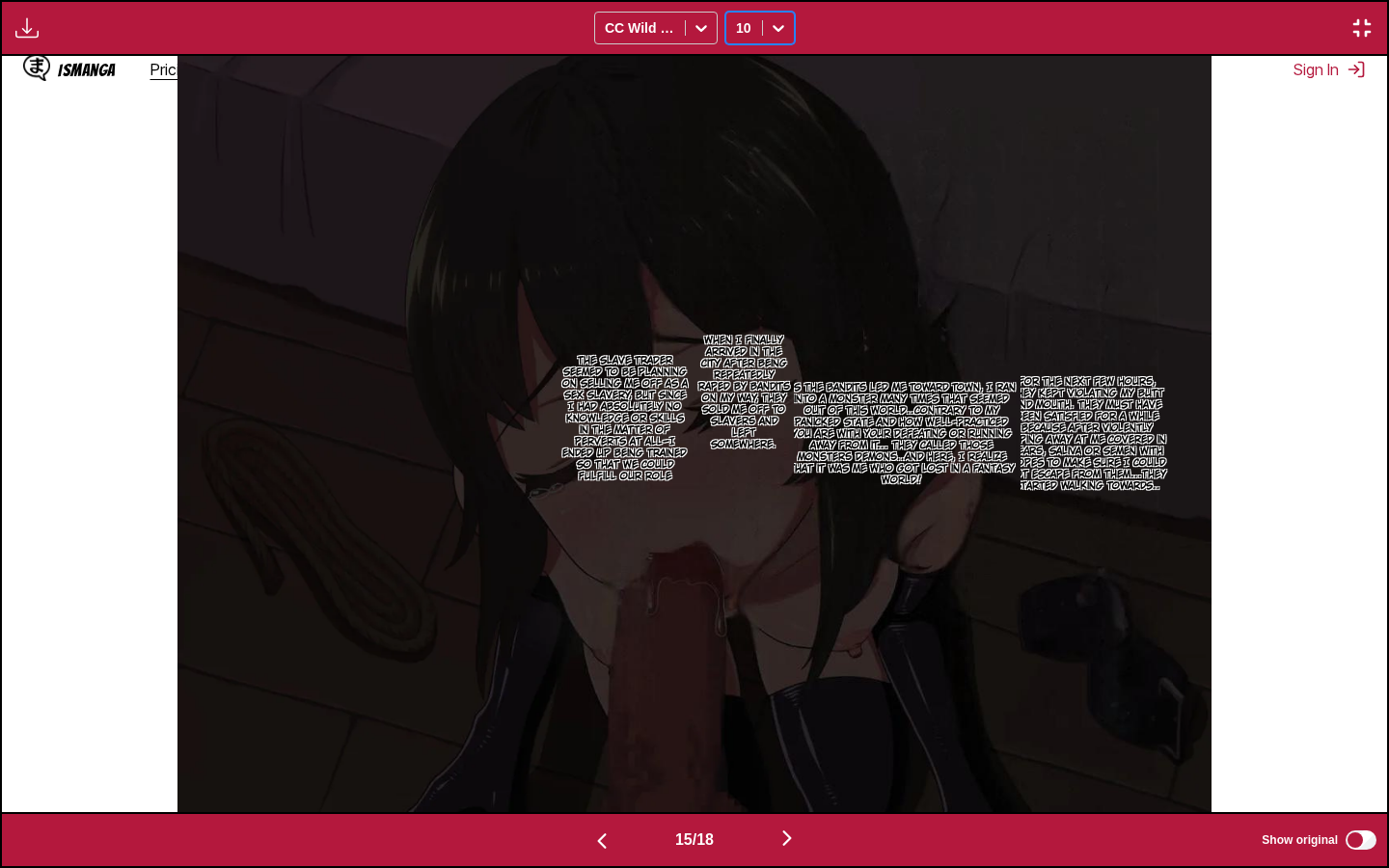 click 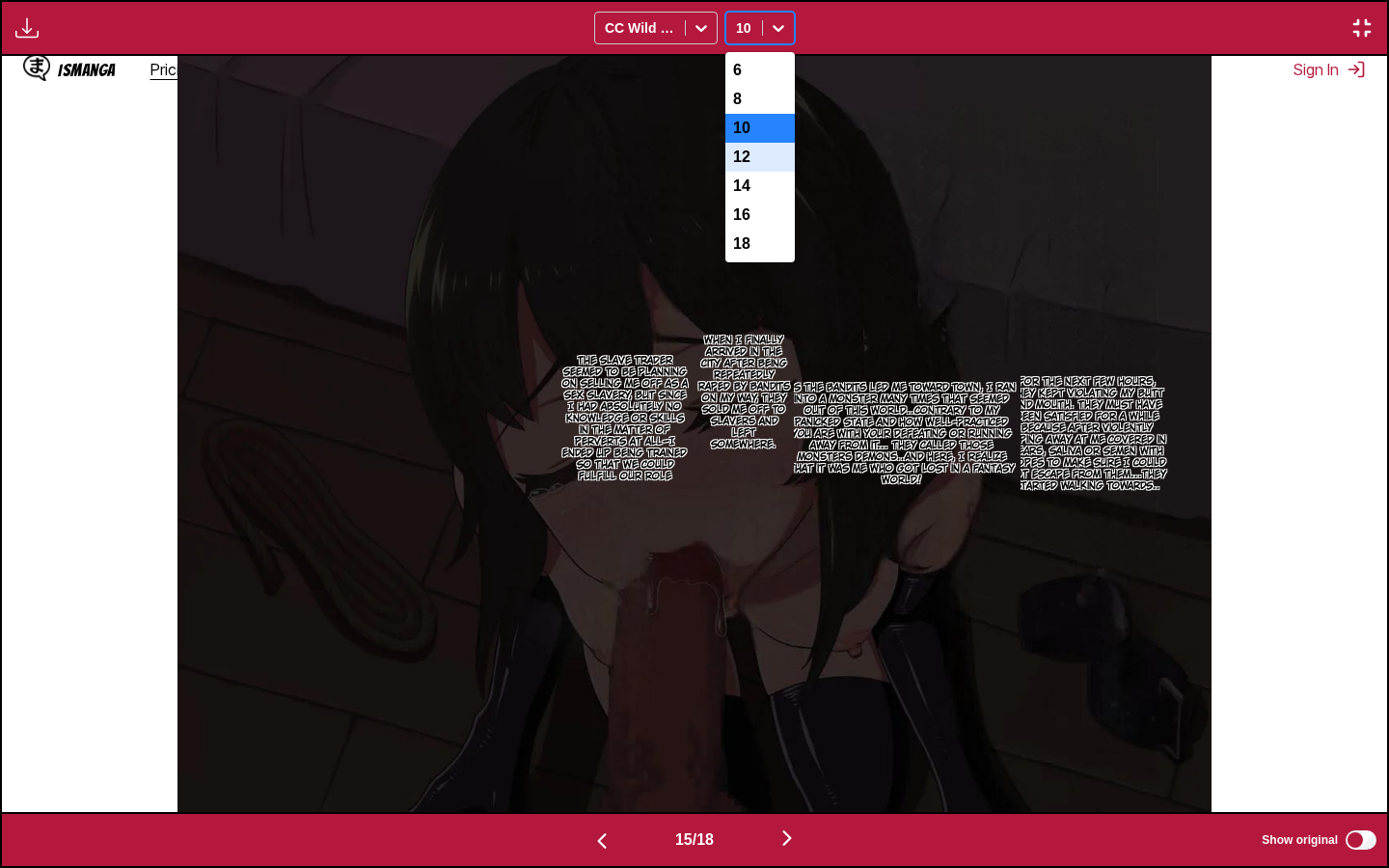 click on "12" at bounding box center (760, 157) 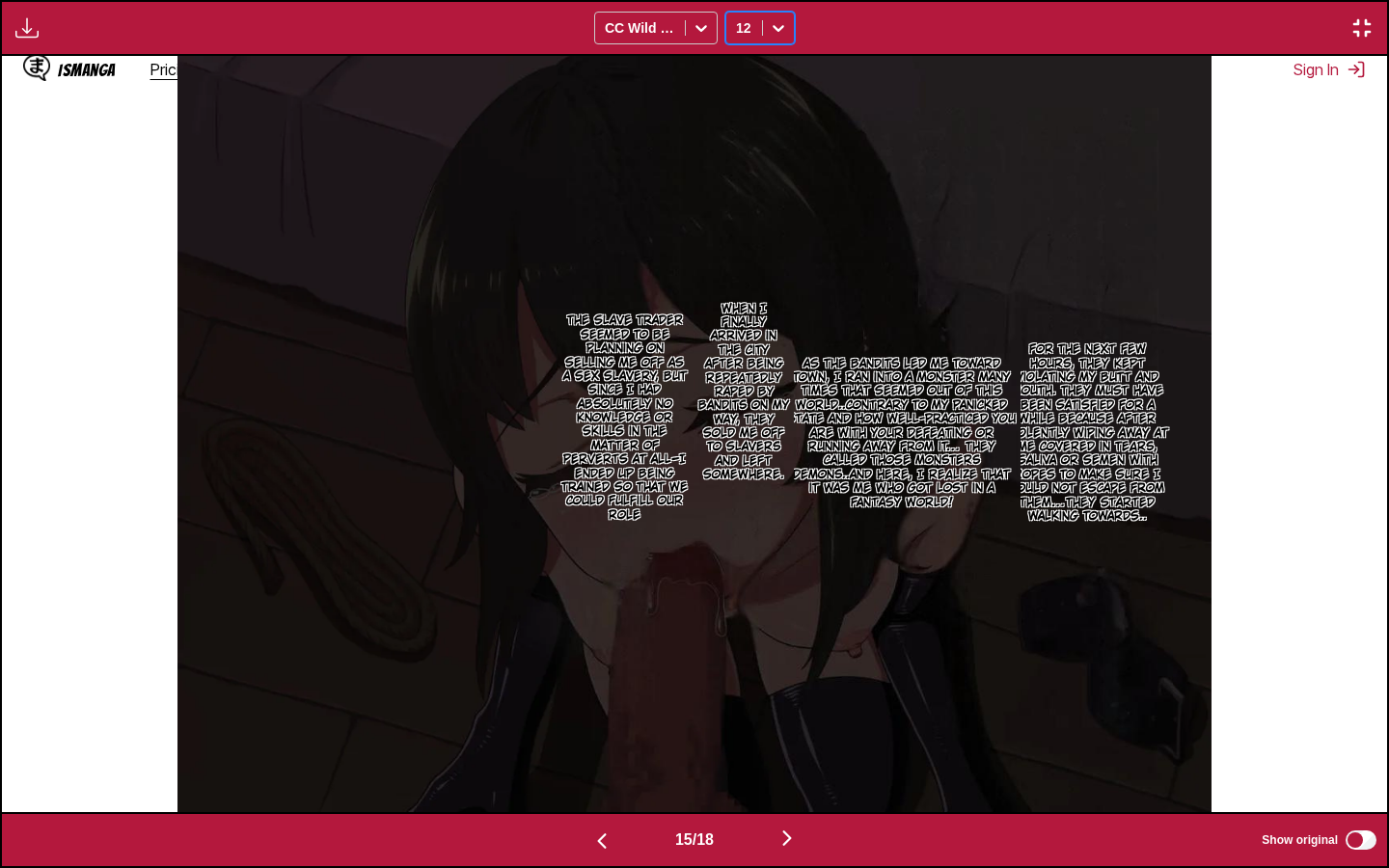 click 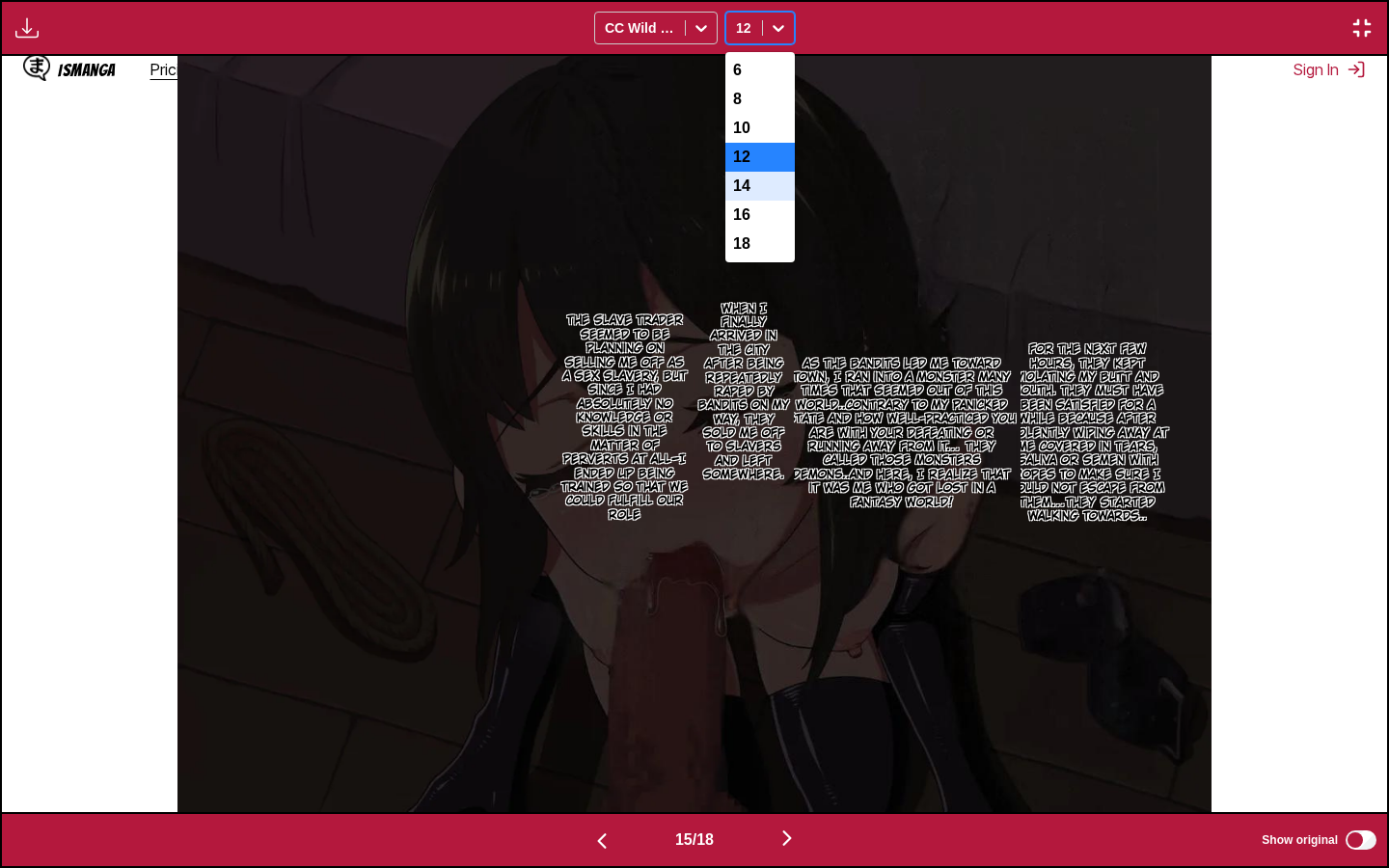 click on "14" at bounding box center [760, 186] 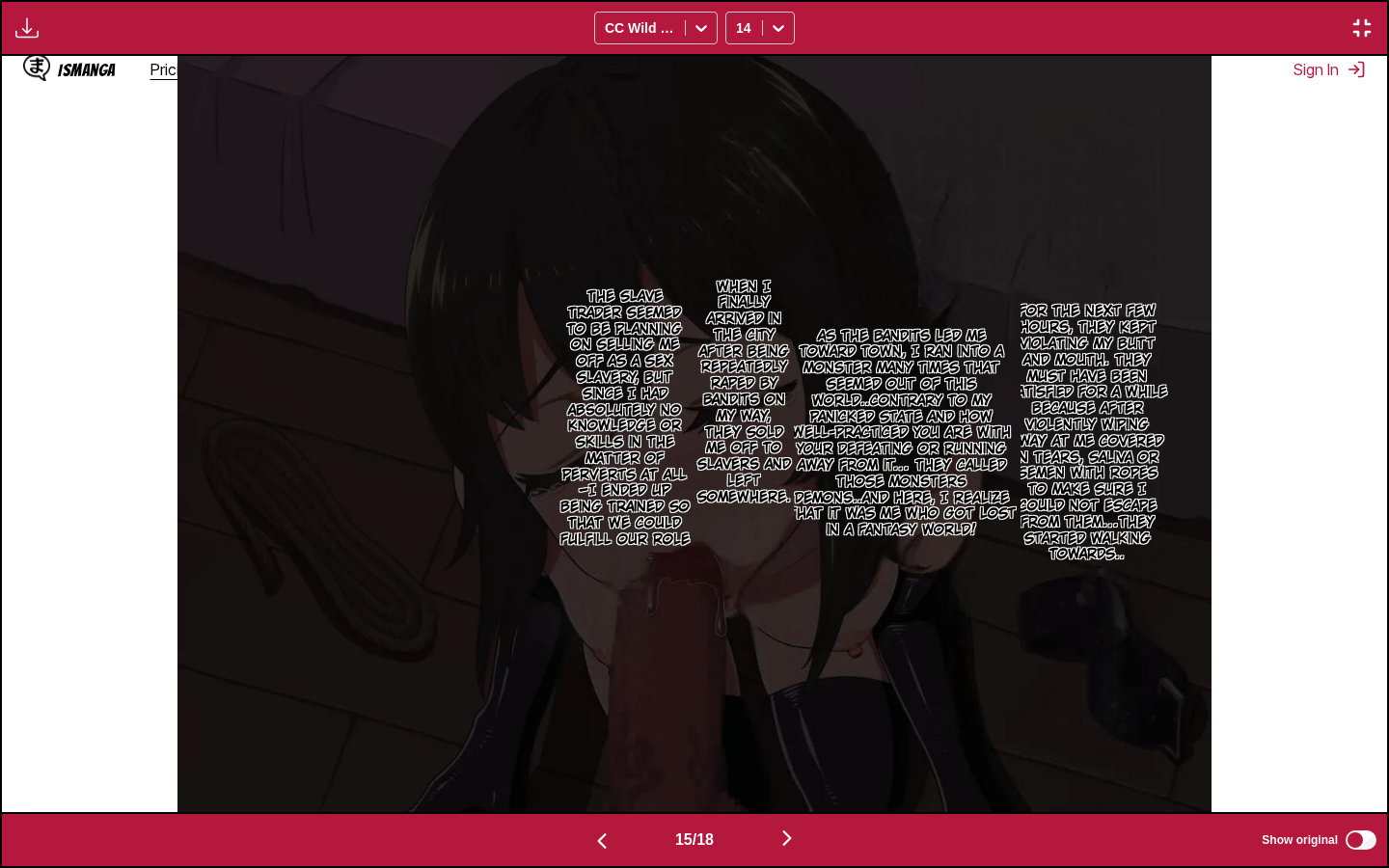 click on "As the bandits led me toward town, I ran into a monster many times that seemed out of this world..Contrary to my panicked state and how well-practiced you are with your defeating or running away from it… They called those monsters demons..And here, I realize that it was me who got lost in a fantasy world!" at bounding box center (901, 434) 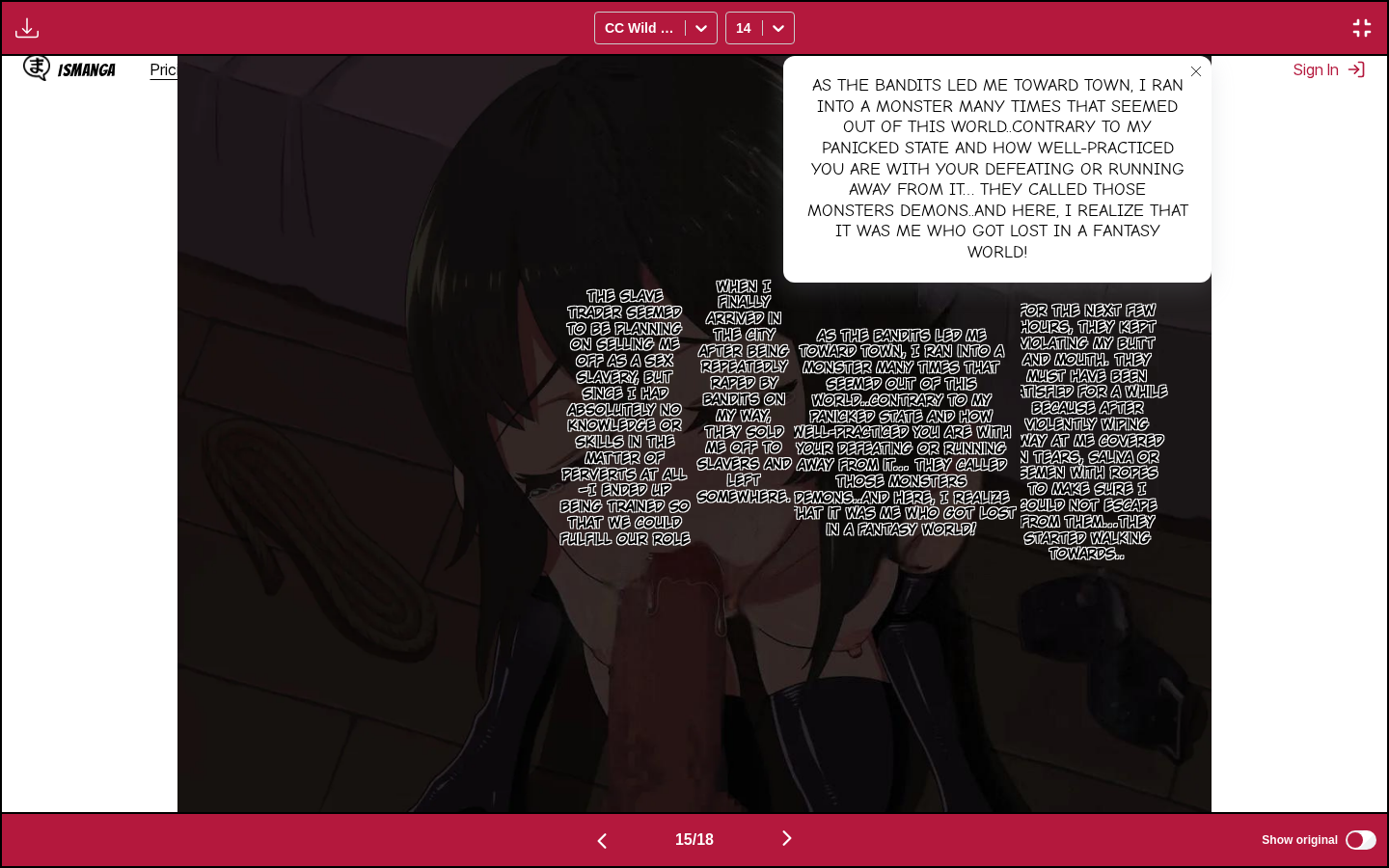 click 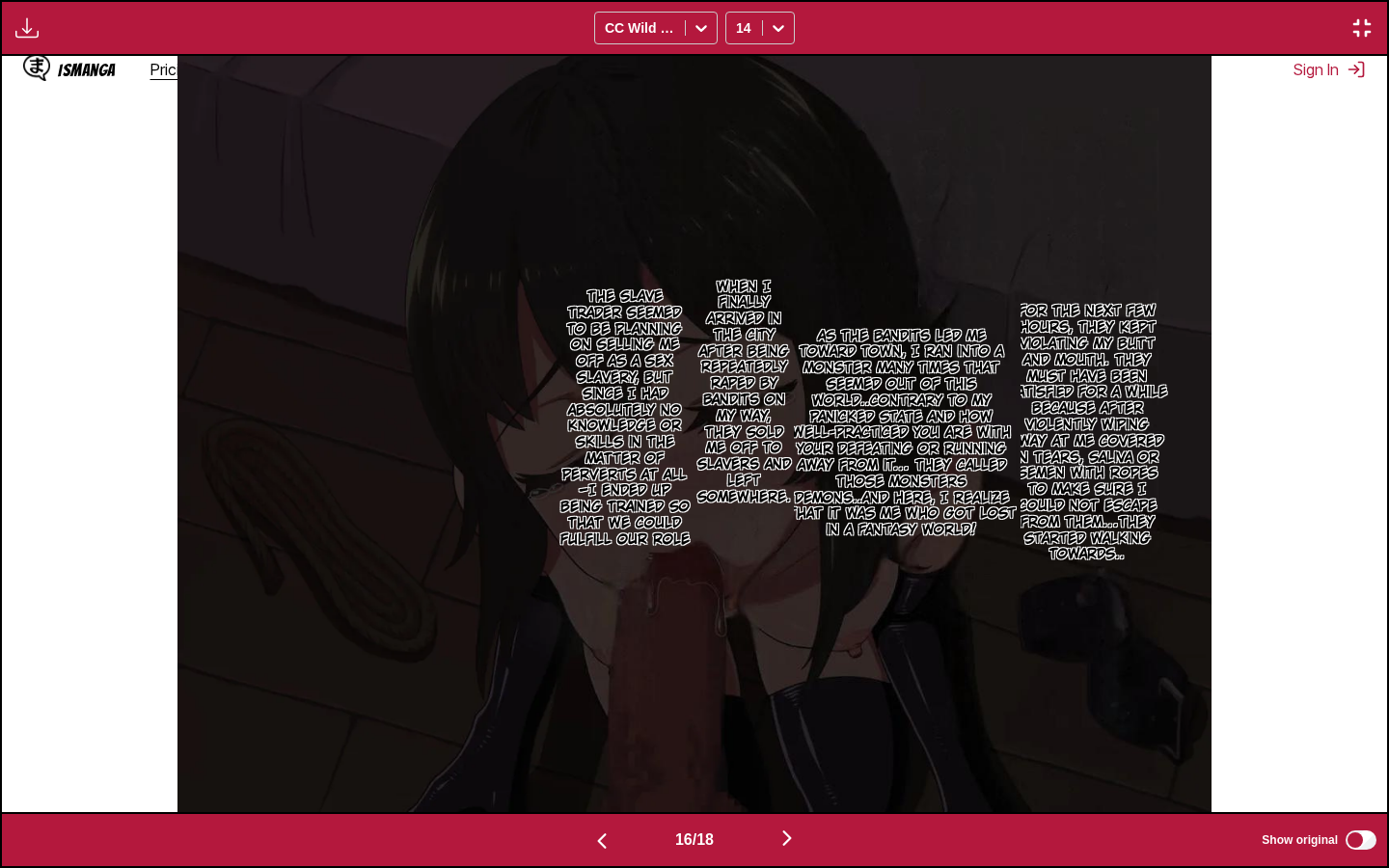 scroll, scrollTop: 0, scrollLeft: 20777, axis: horizontal 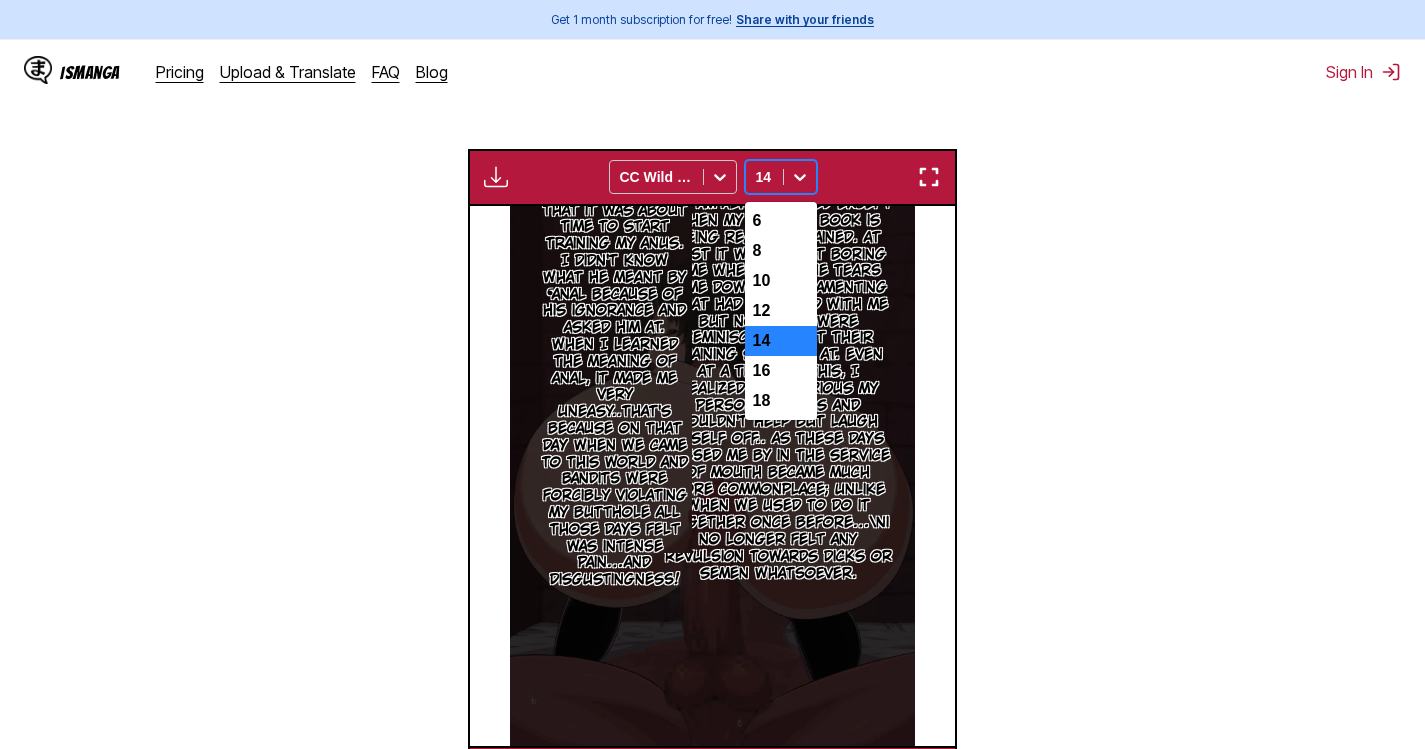 click at bounding box center (800, 177) 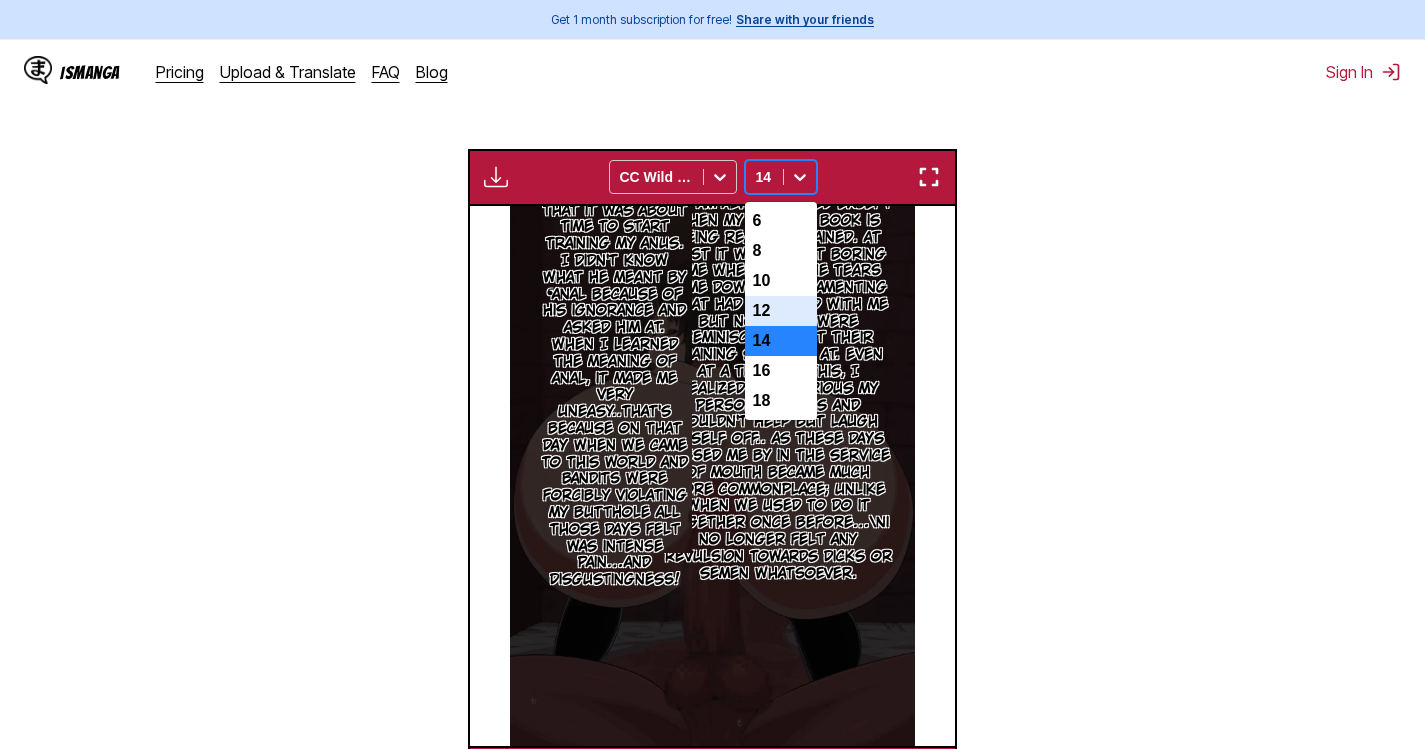 click on "12" at bounding box center (781, 311) 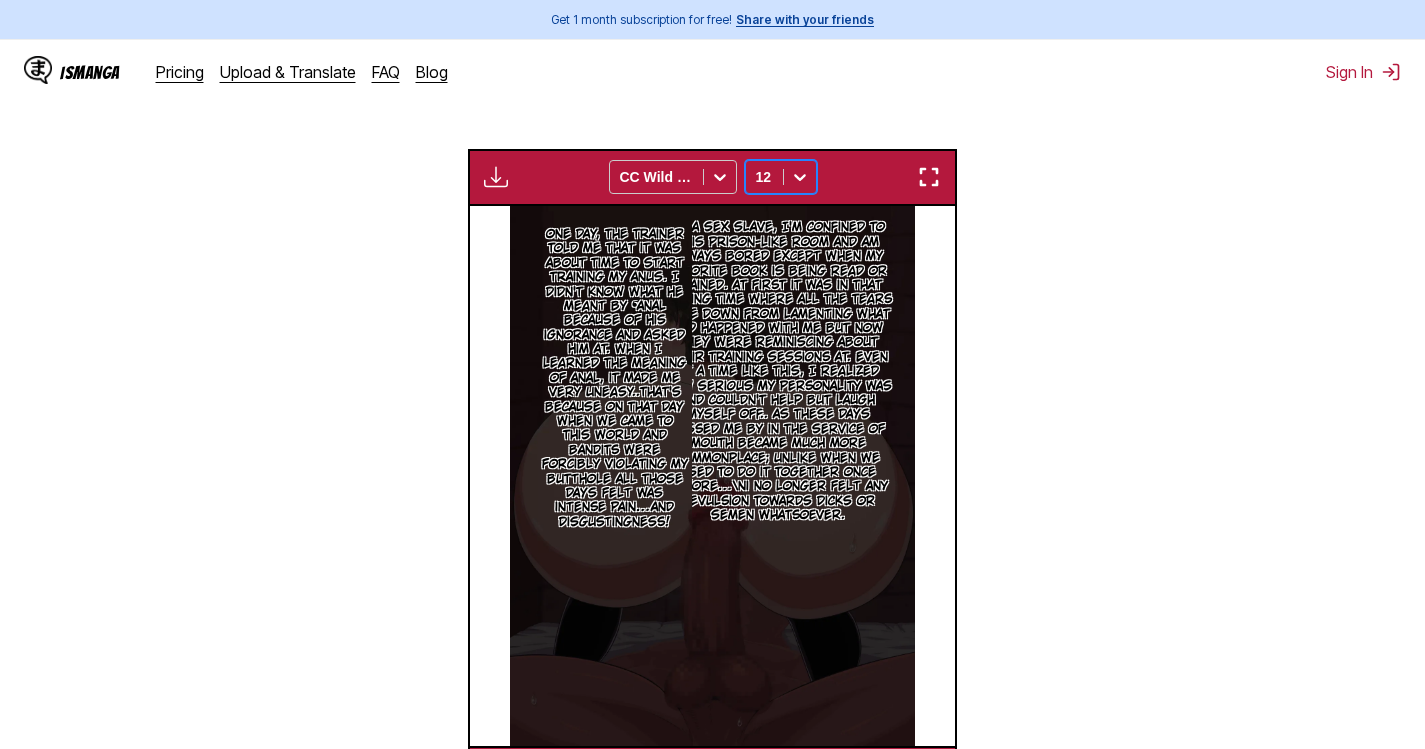 click 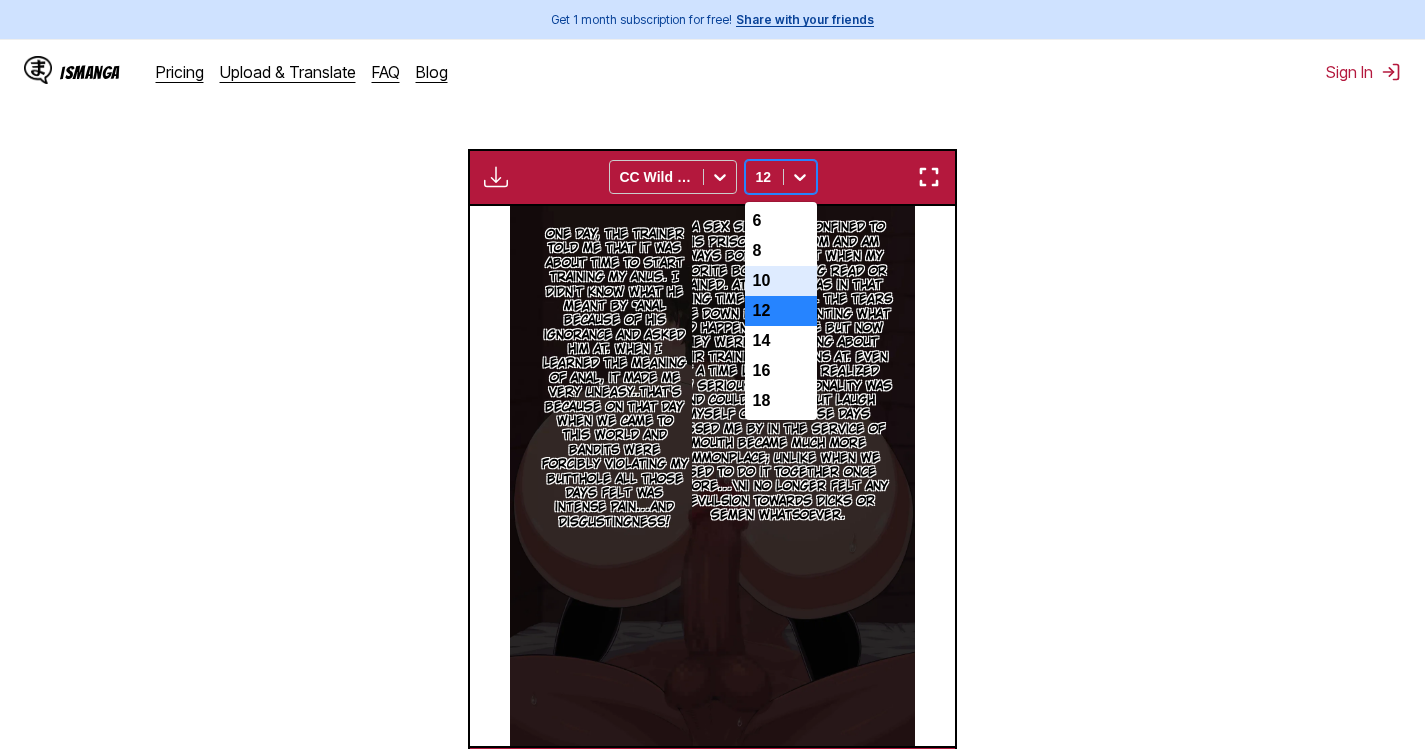 click on "10" at bounding box center [781, 281] 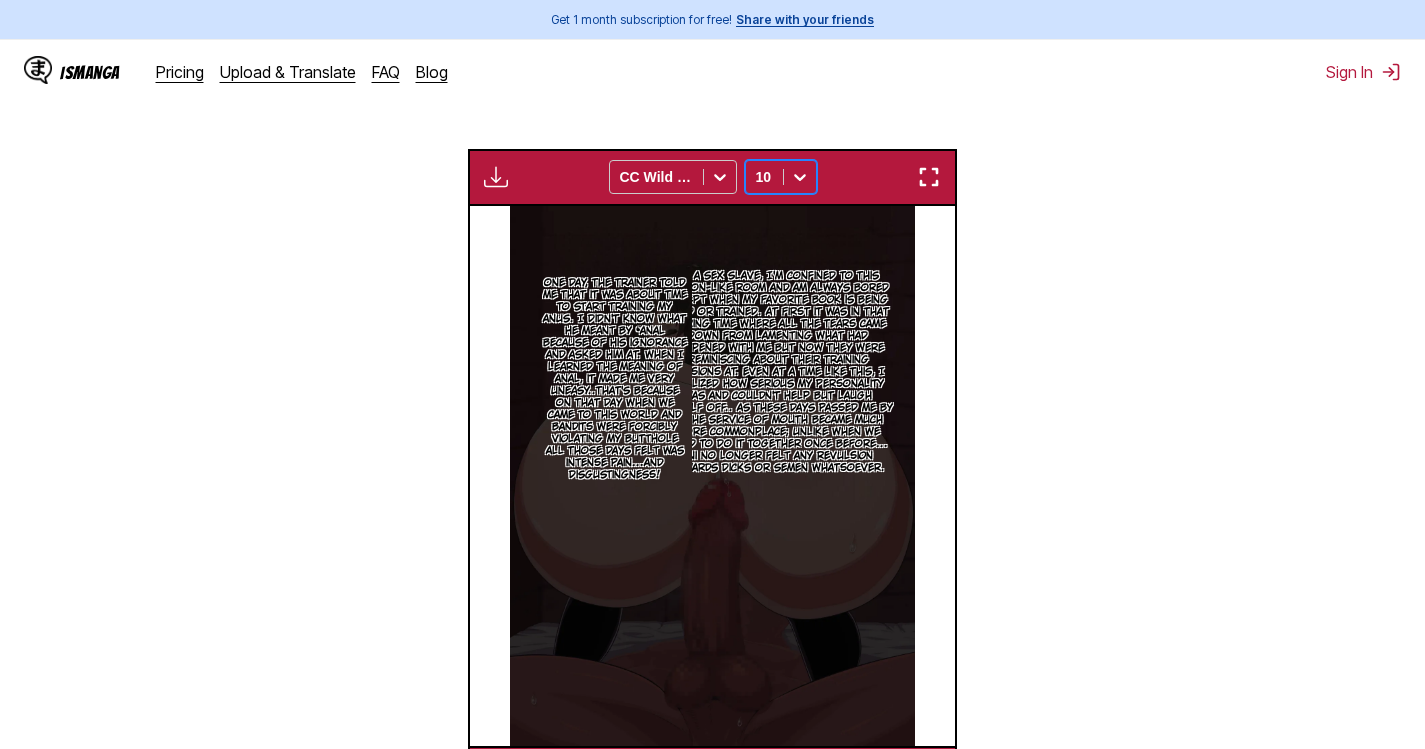 click on "As a sex slave, I'm confined to this prison-like room and am always bored except when my favorite book is being read or trained. At first it was in that boring time where all the tears came down from lamenting what had happened with me but now they were reminiscing about their training sessions at. Even at a time like this, I realized how serious my personality was and couldn't help but laugh myself off.. As these days passed me by in the service of mouth became much more commonplace; unlike when we used to do it together once before…\nI no longer felt any revulsion towards dicks or semen whatsoever." at bounding box center (778, 372) 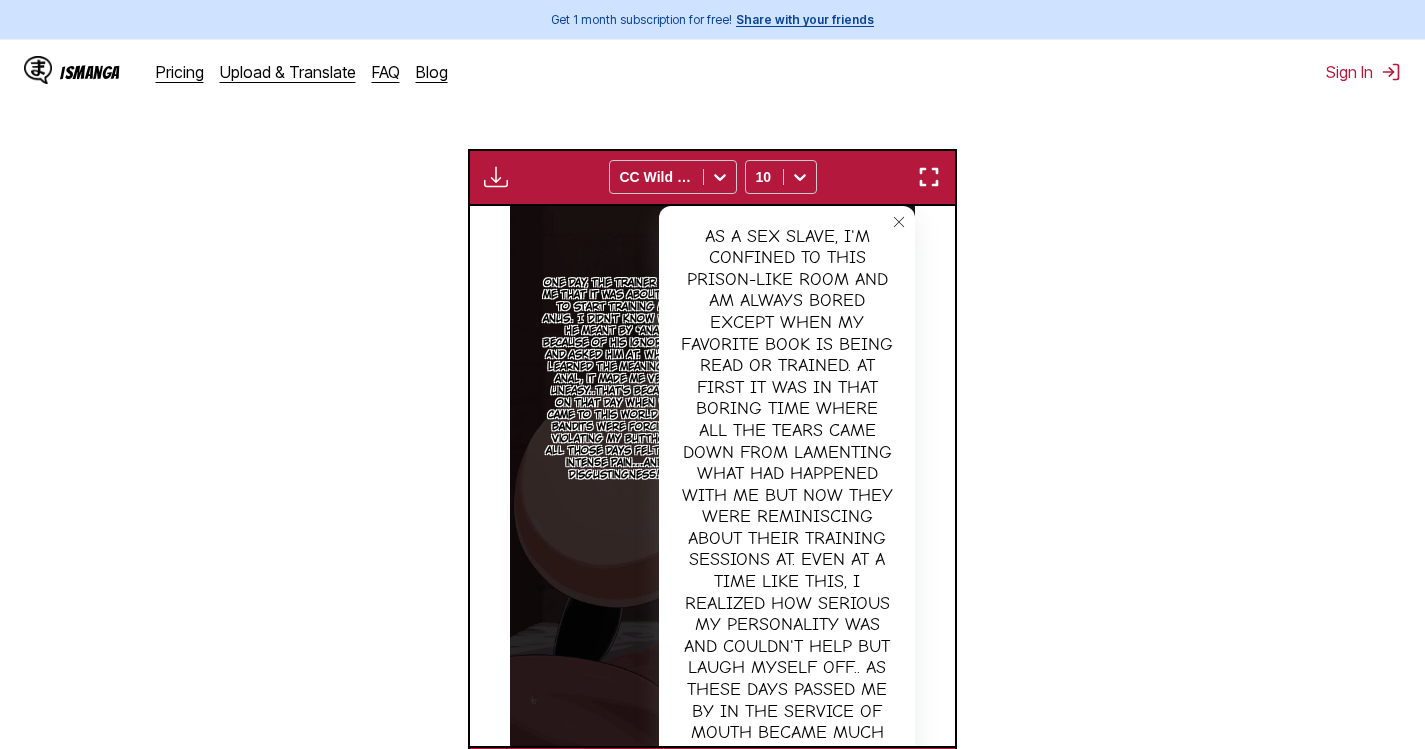 click 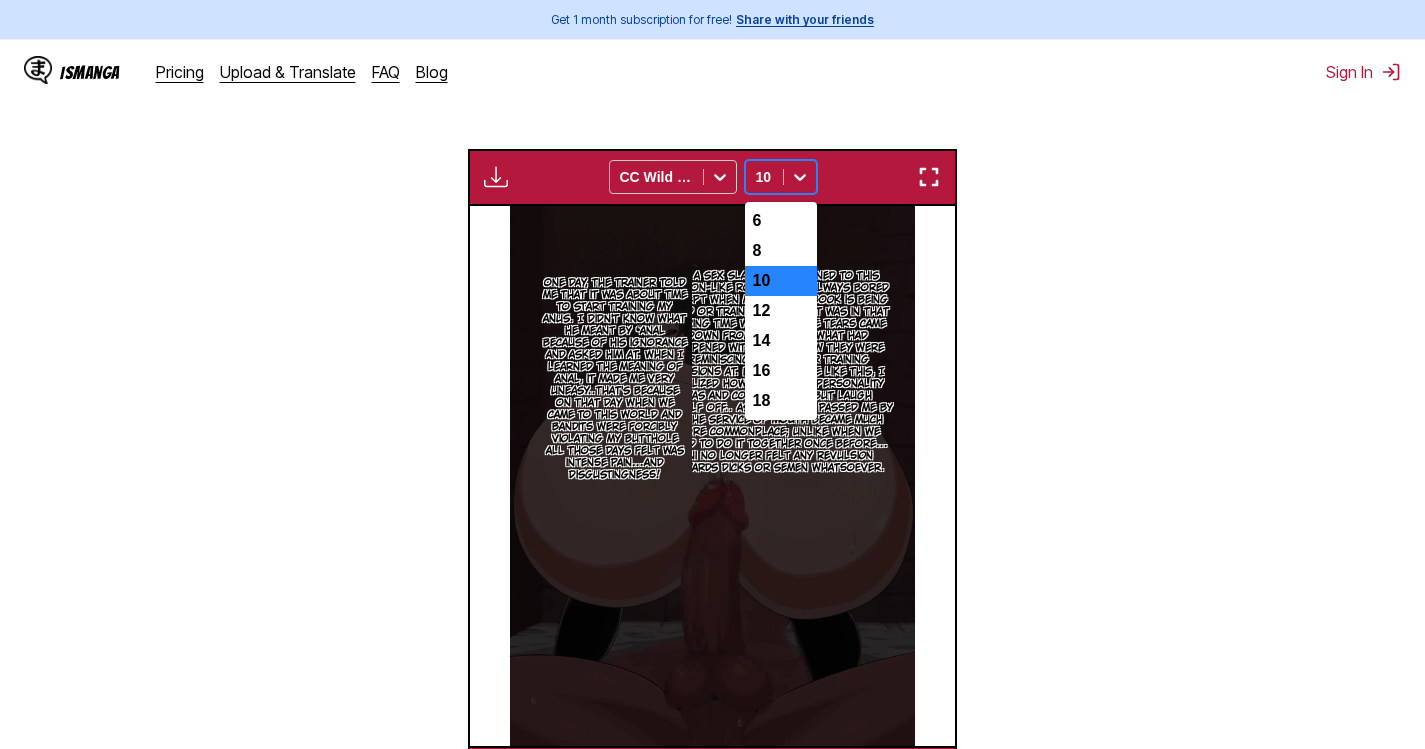 click 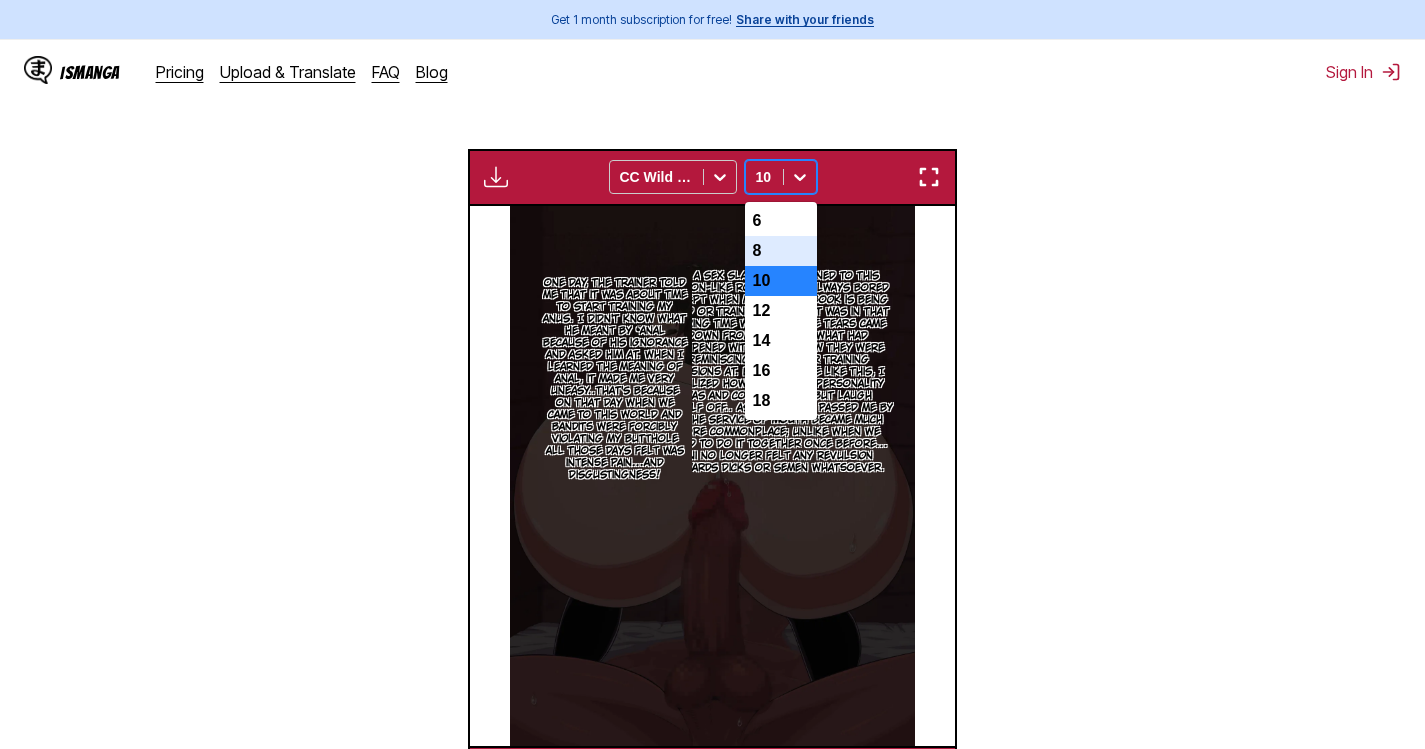 click on "8" at bounding box center [781, 251] 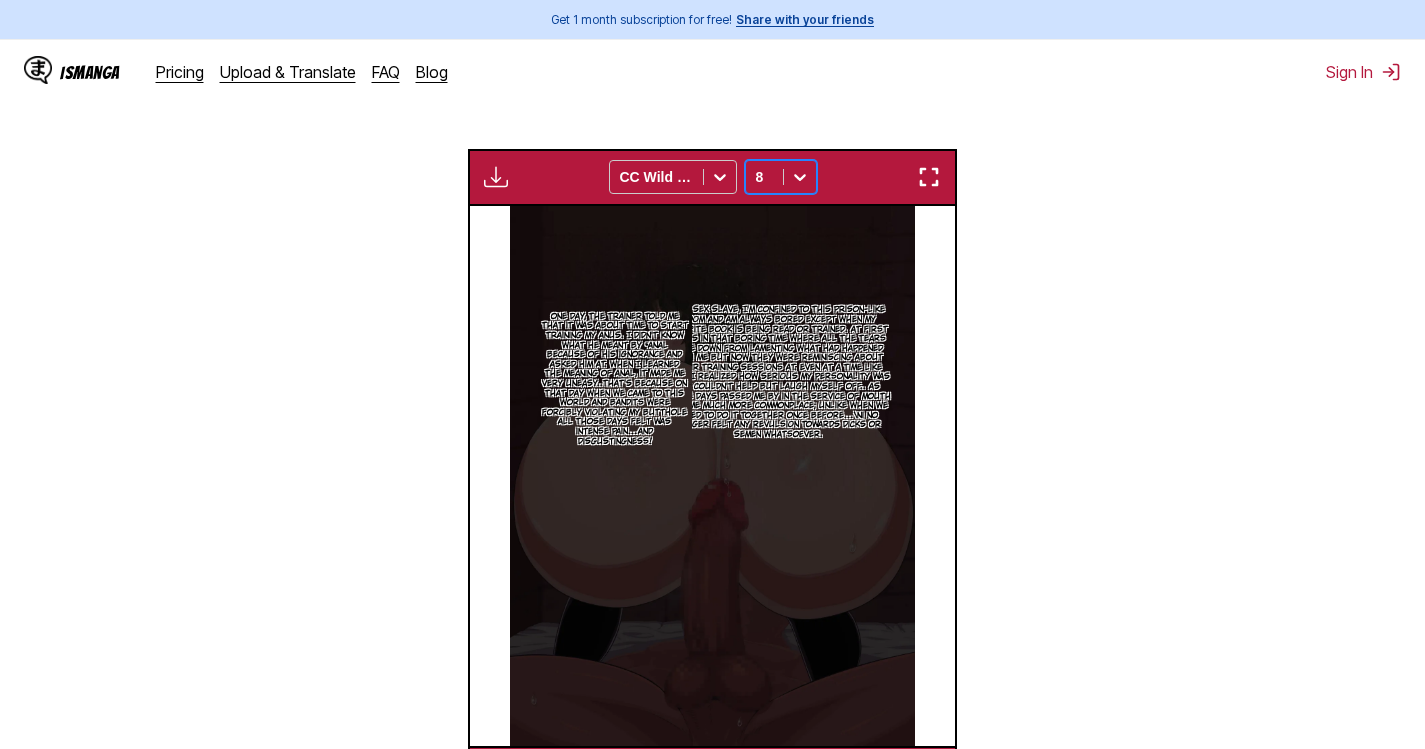 click 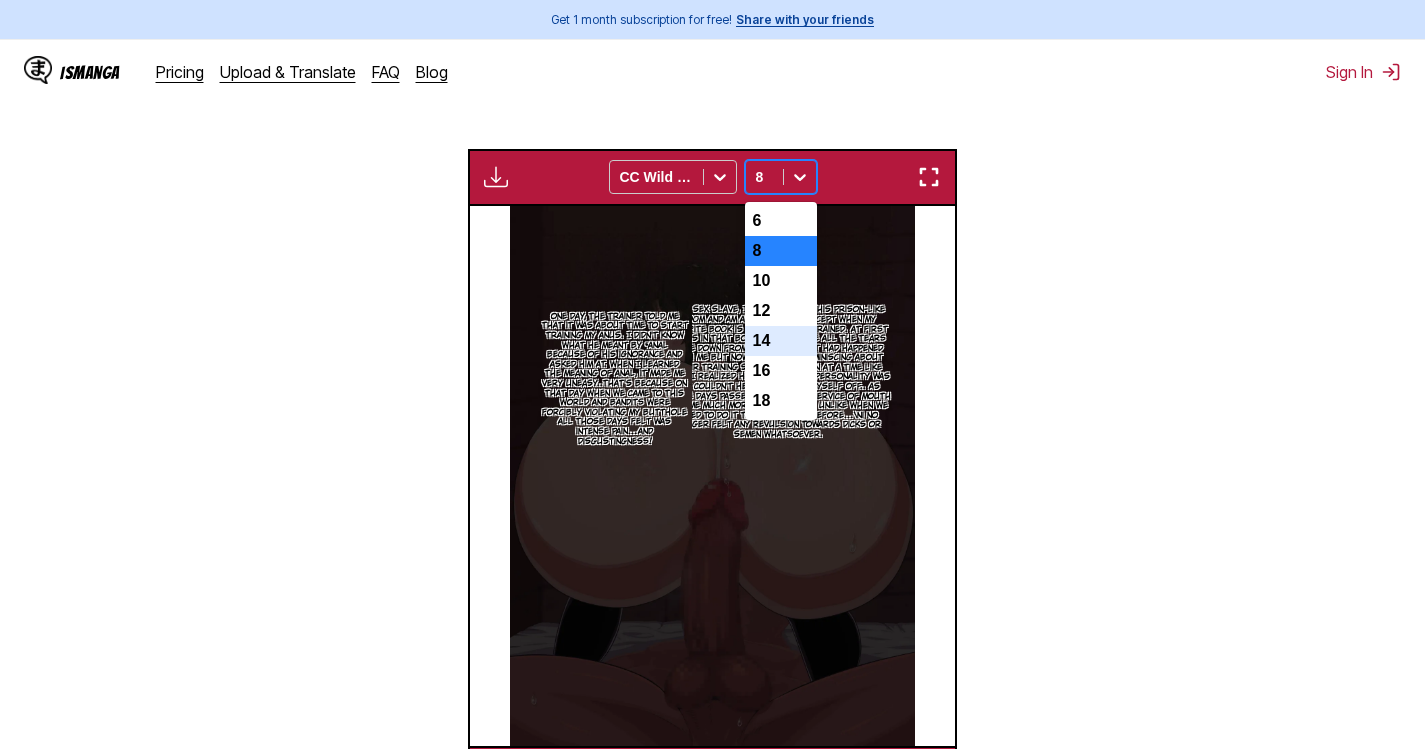 click on "14" at bounding box center (781, 341) 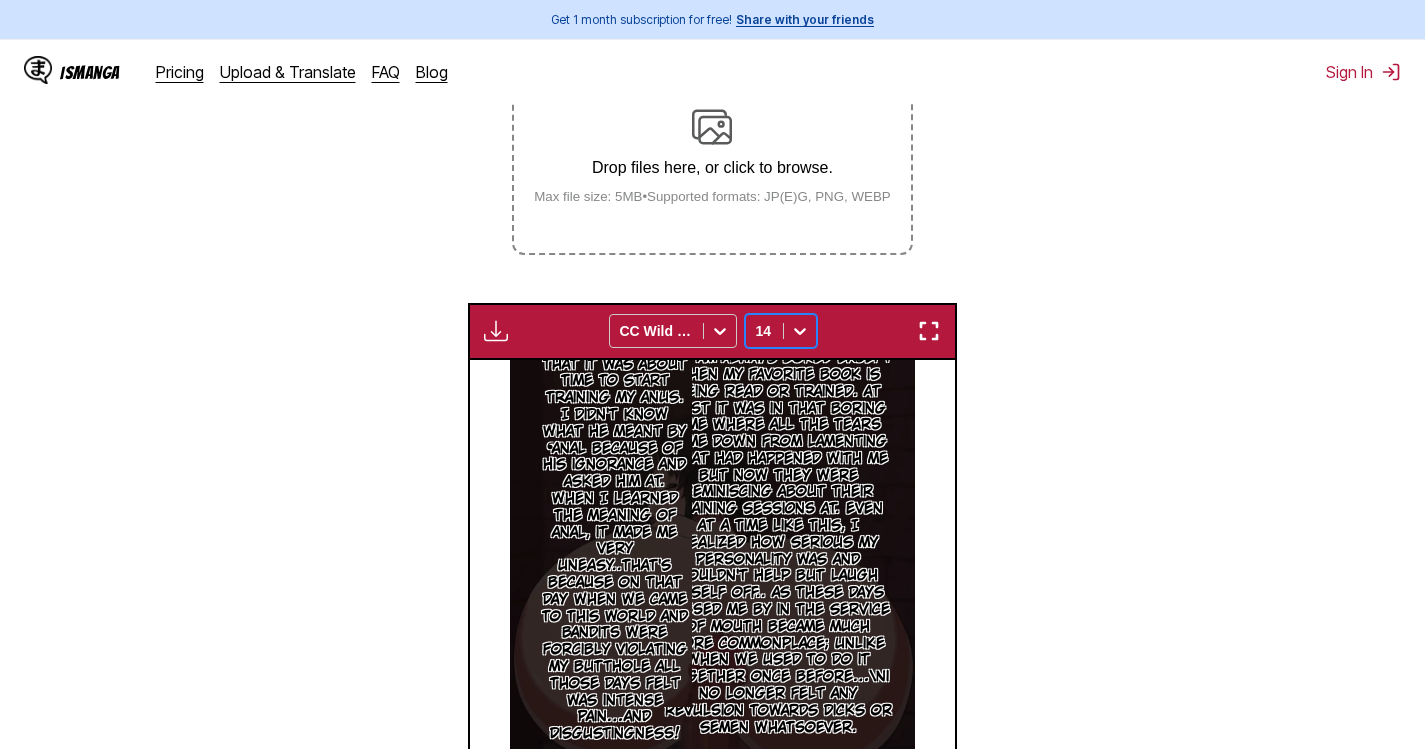 scroll, scrollTop: 322, scrollLeft: 0, axis: vertical 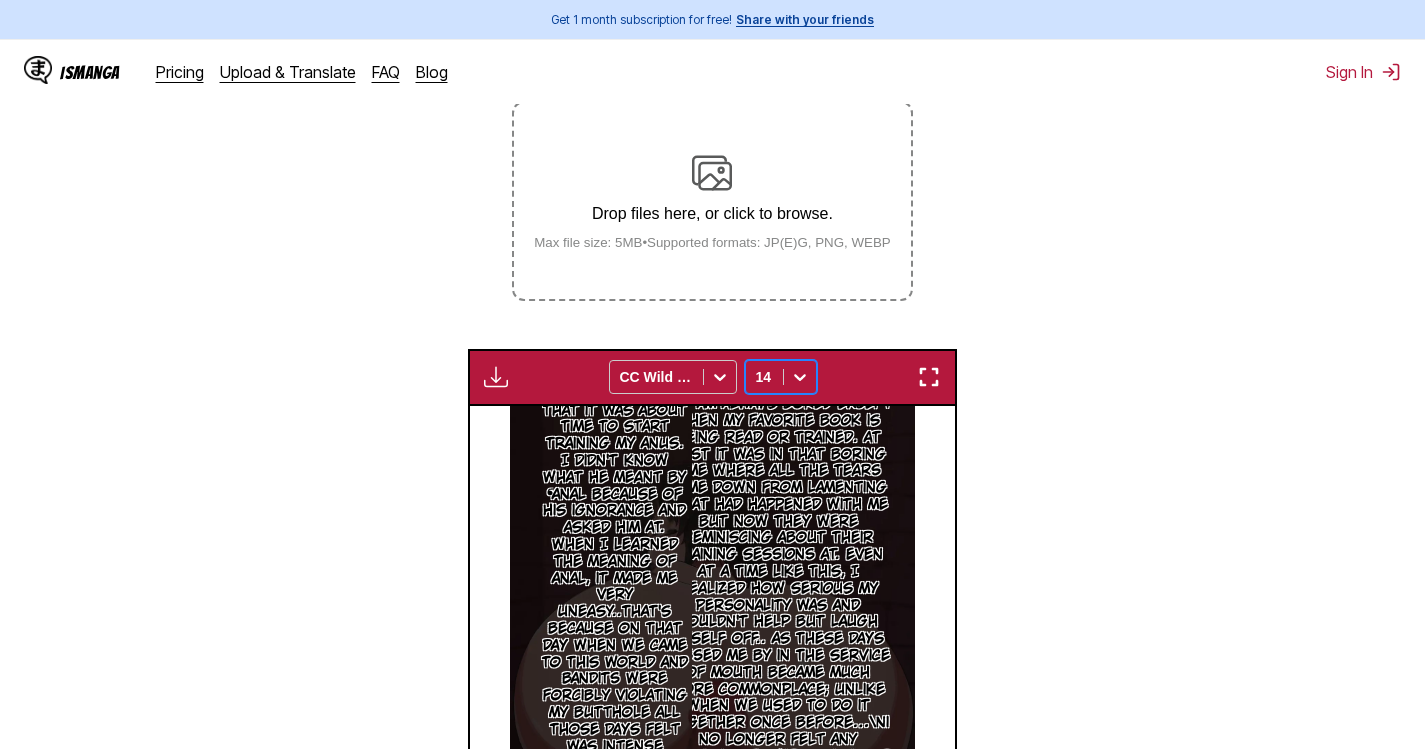 click at bounding box center (929, 377) 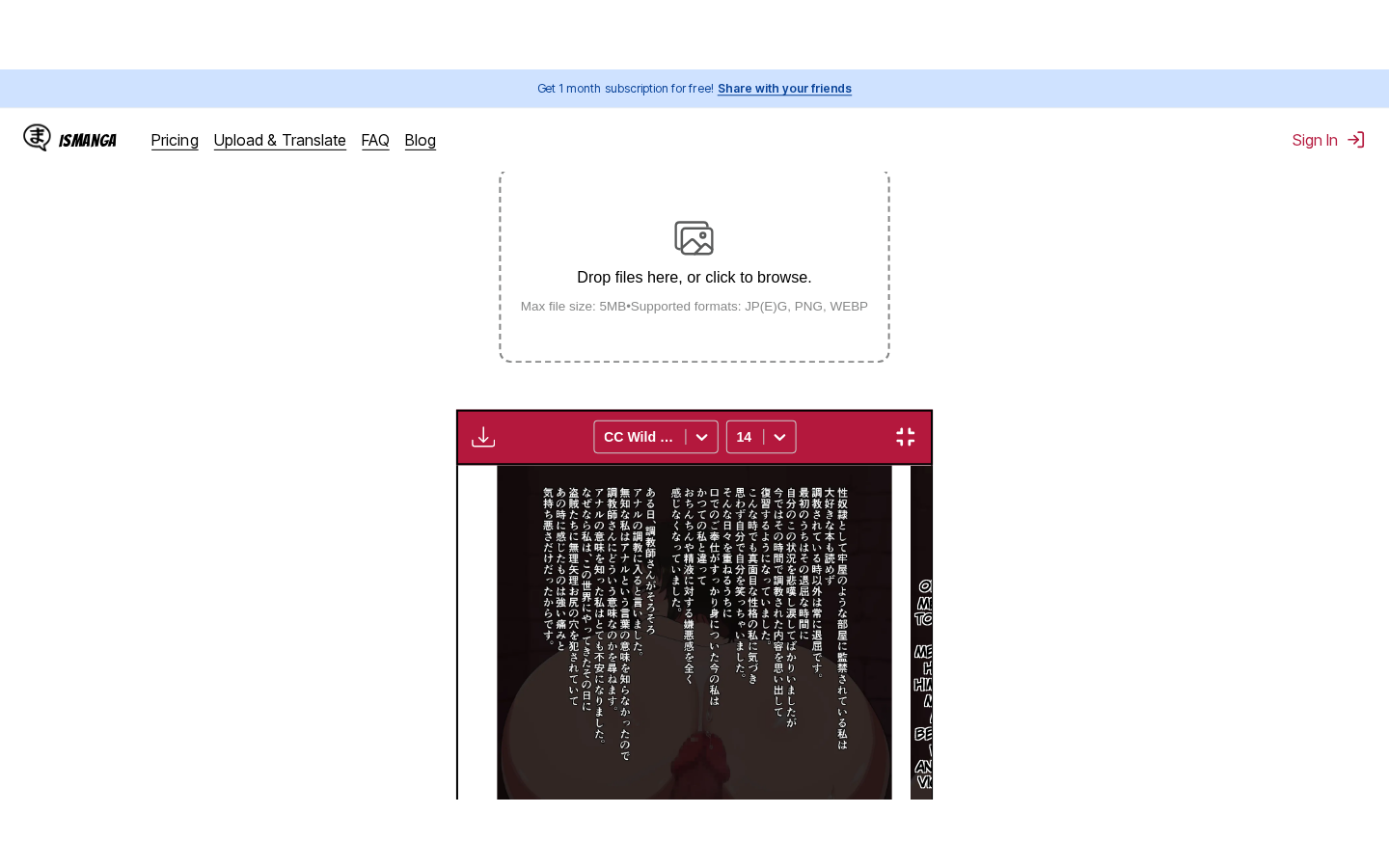 scroll, scrollTop: 220, scrollLeft: 0, axis: vertical 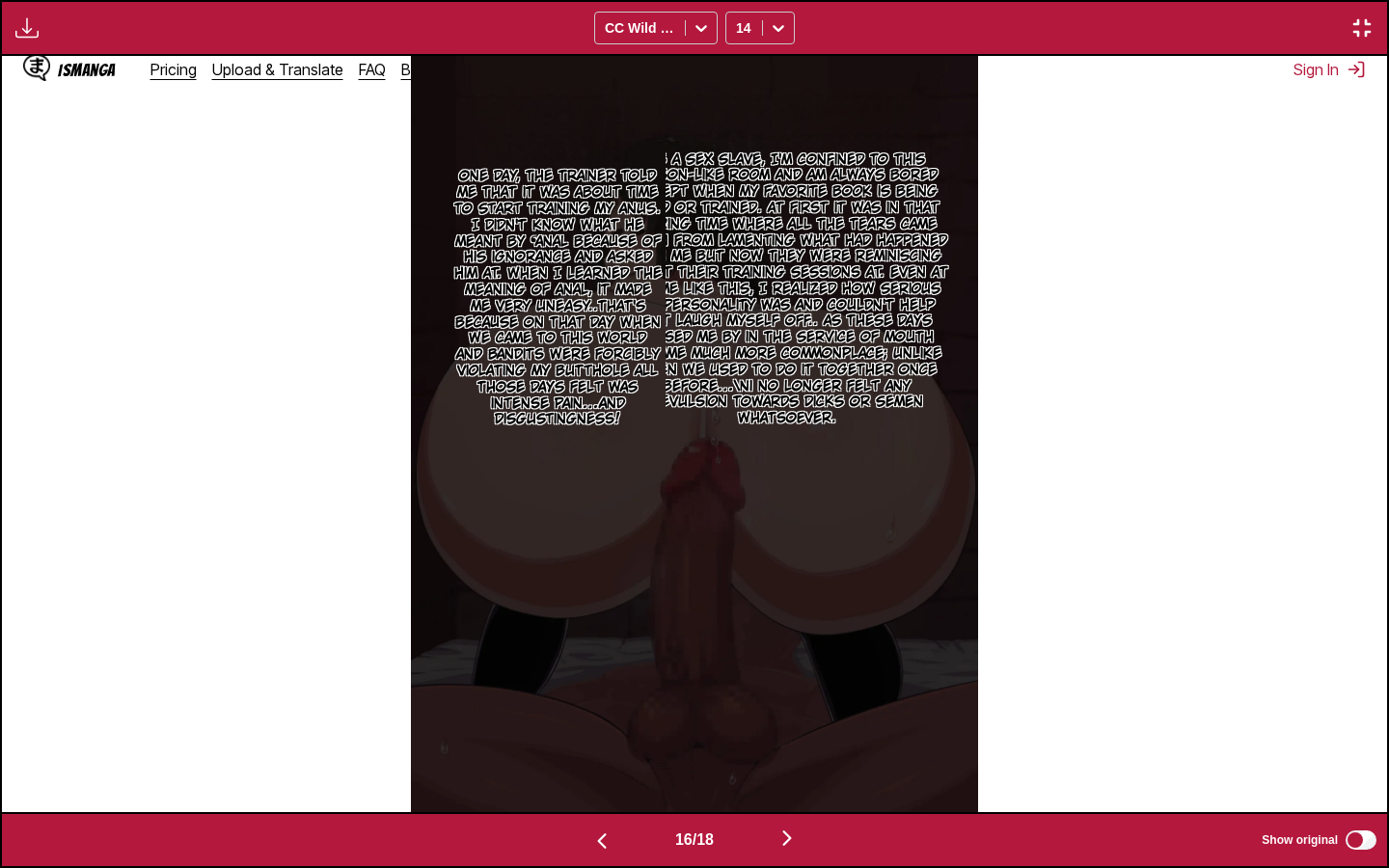 click at bounding box center [1362, 28] 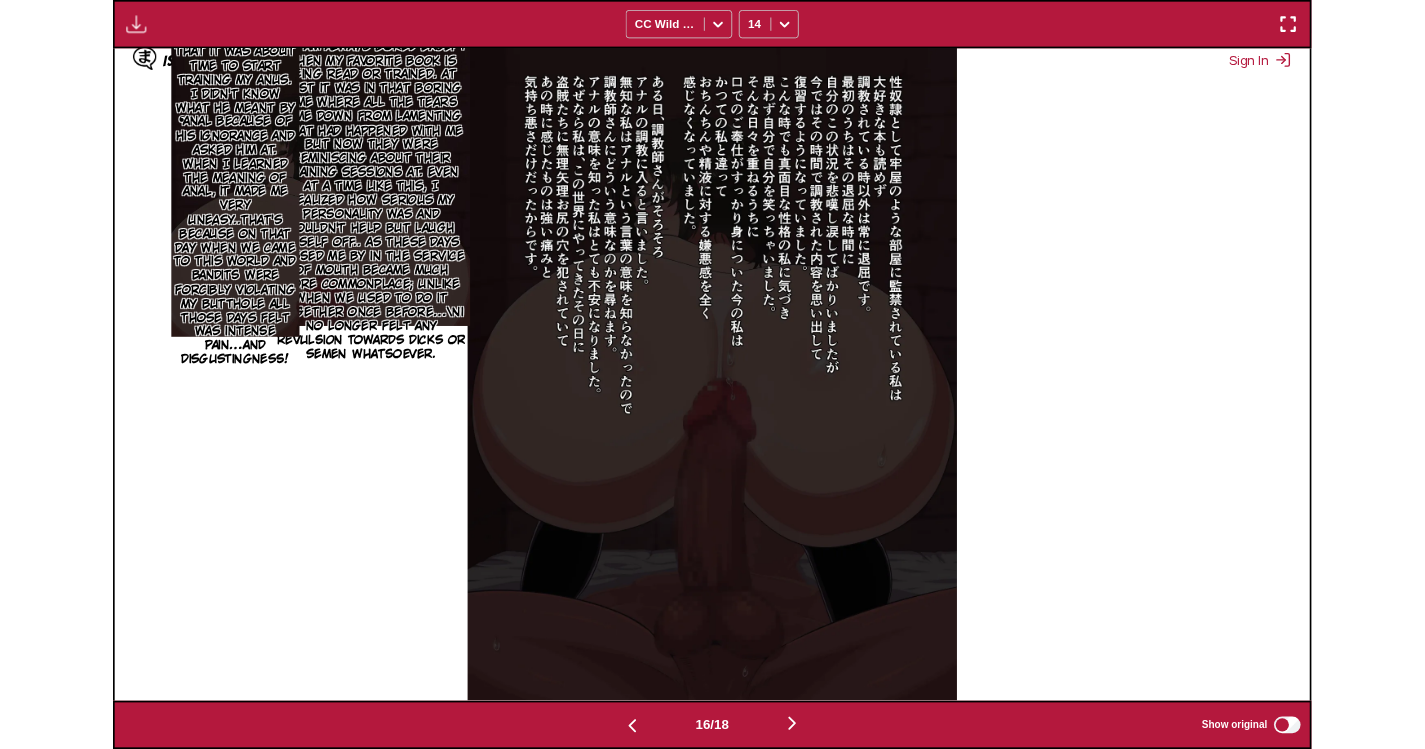 scroll, scrollTop: 522, scrollLeft: 0, axis: vertical 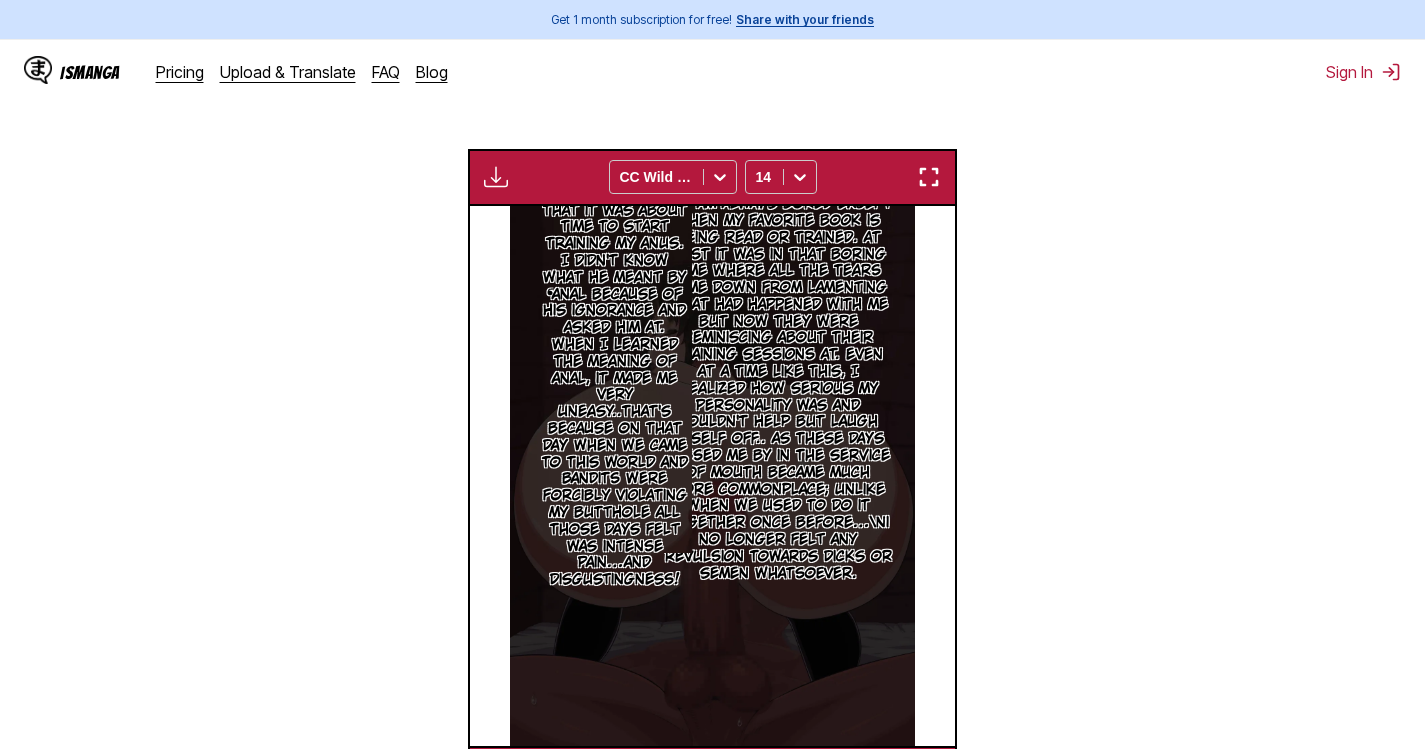 type 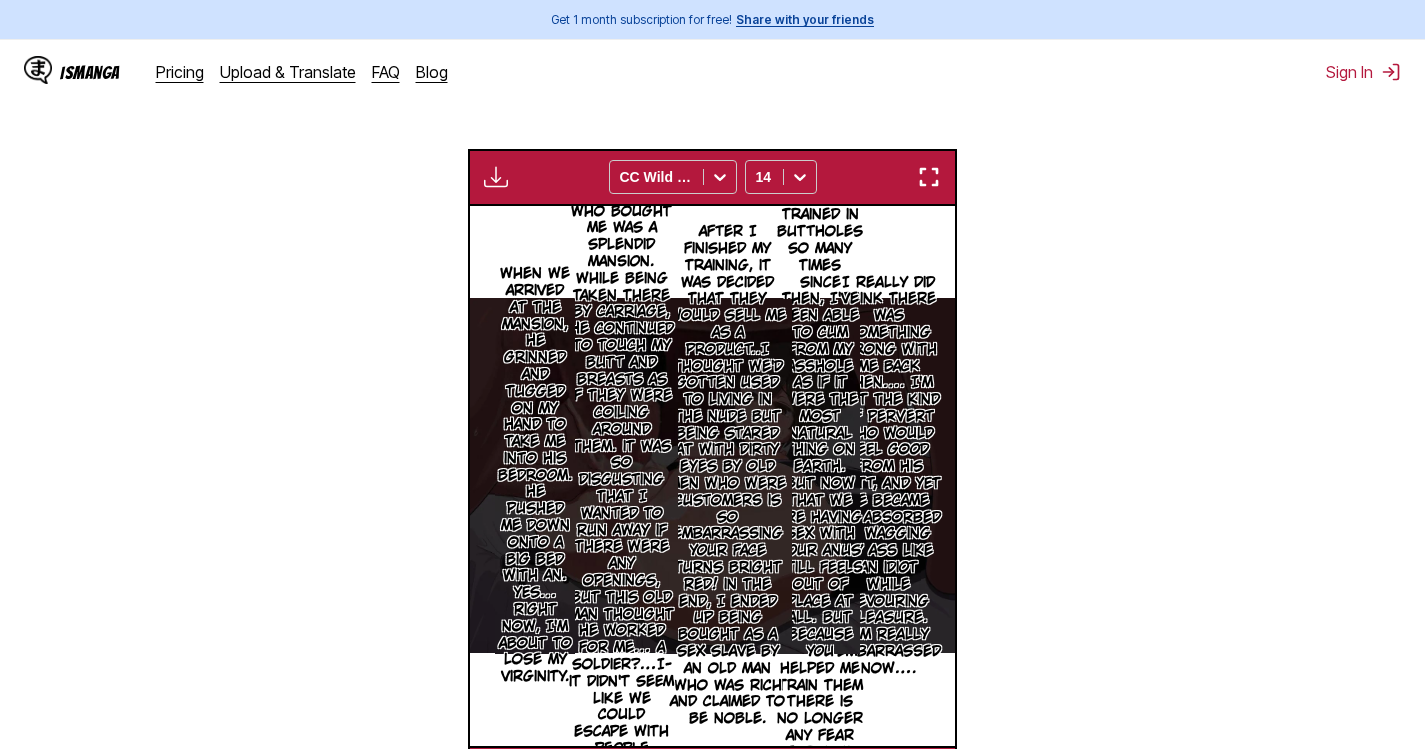 click at bounding box center [929, 177] 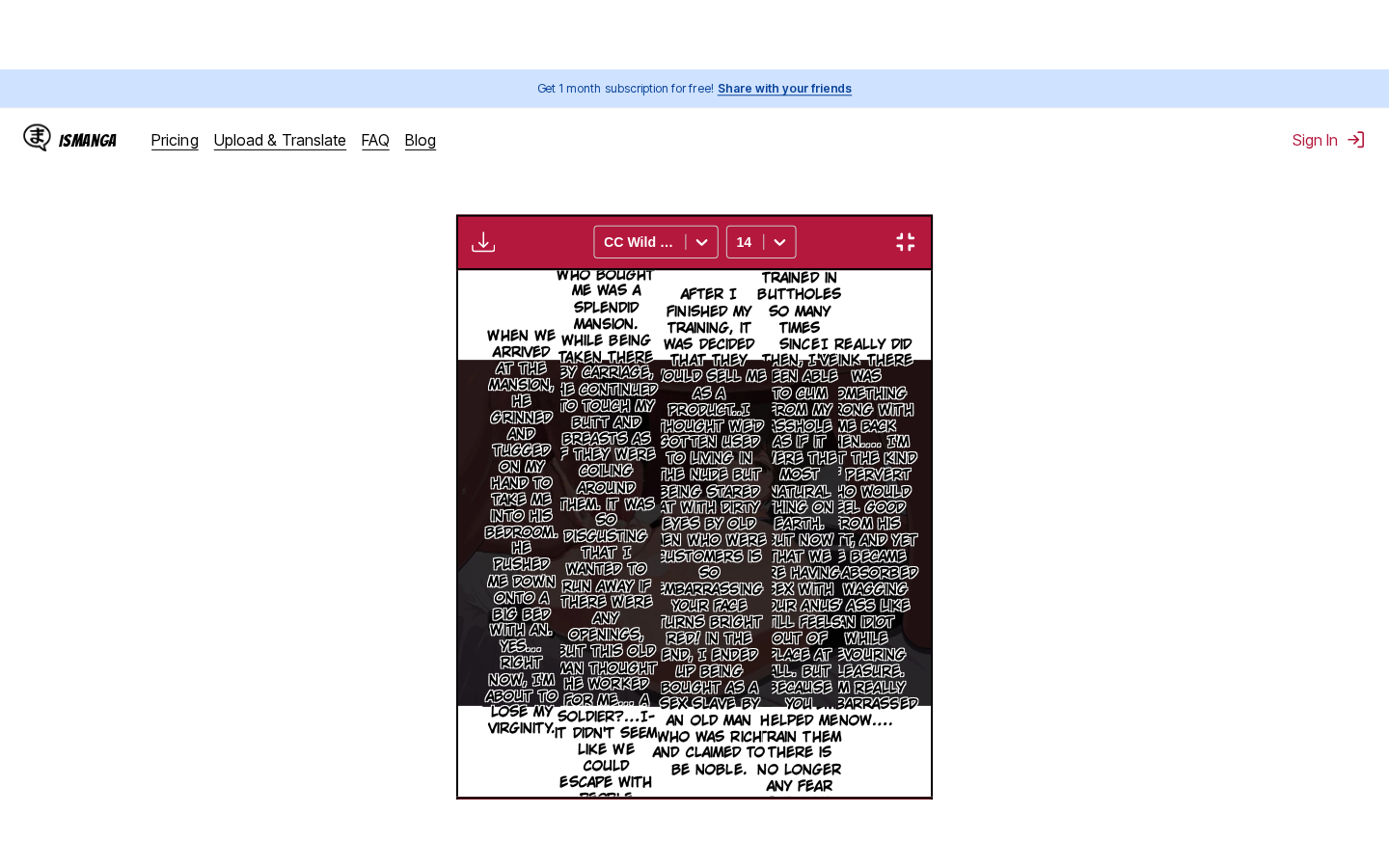 scroll, scrollTop: 220, scrollLeft: 0, axis: vertical 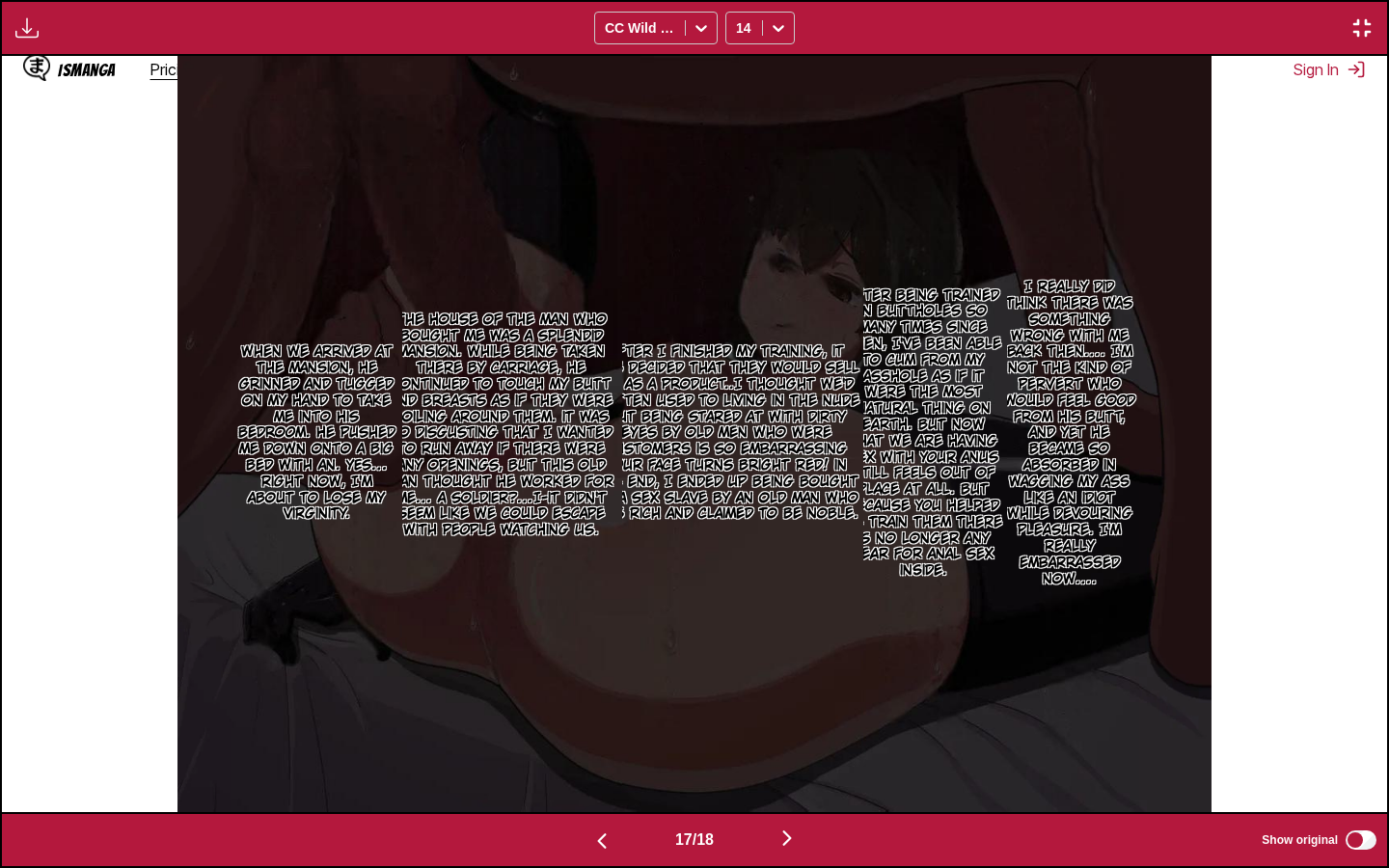 click on "After being trained in buttholes so many times since then, I've been able to cum from my asshole as if it were the most natural thing on earth. But now that we are having sex with your anus still feels out of place at all. But because you helped me train them there is no longer any fear for Anal Sex inside." at bounding box center [923, 434] 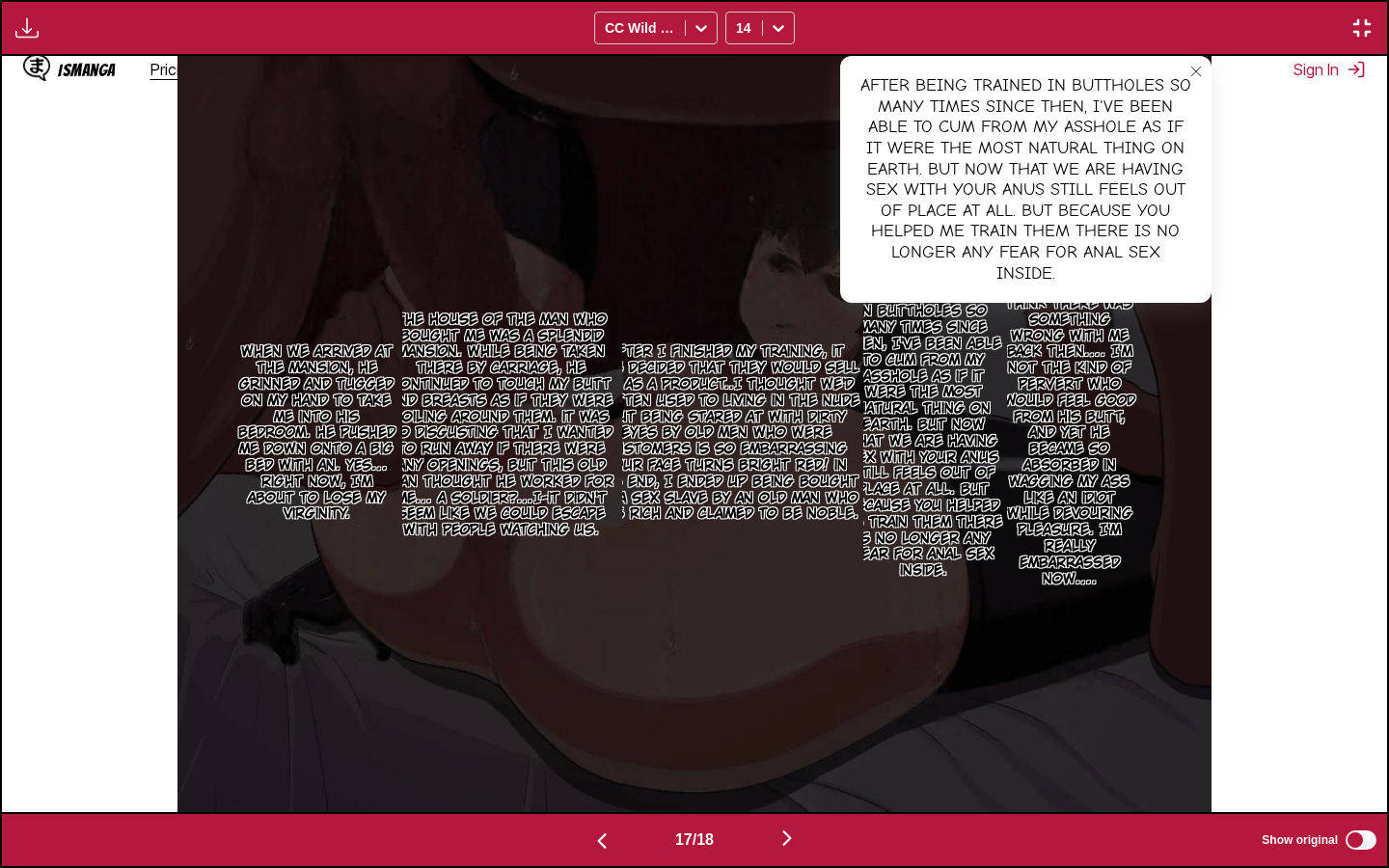 click at bounding box center (1196, 71) 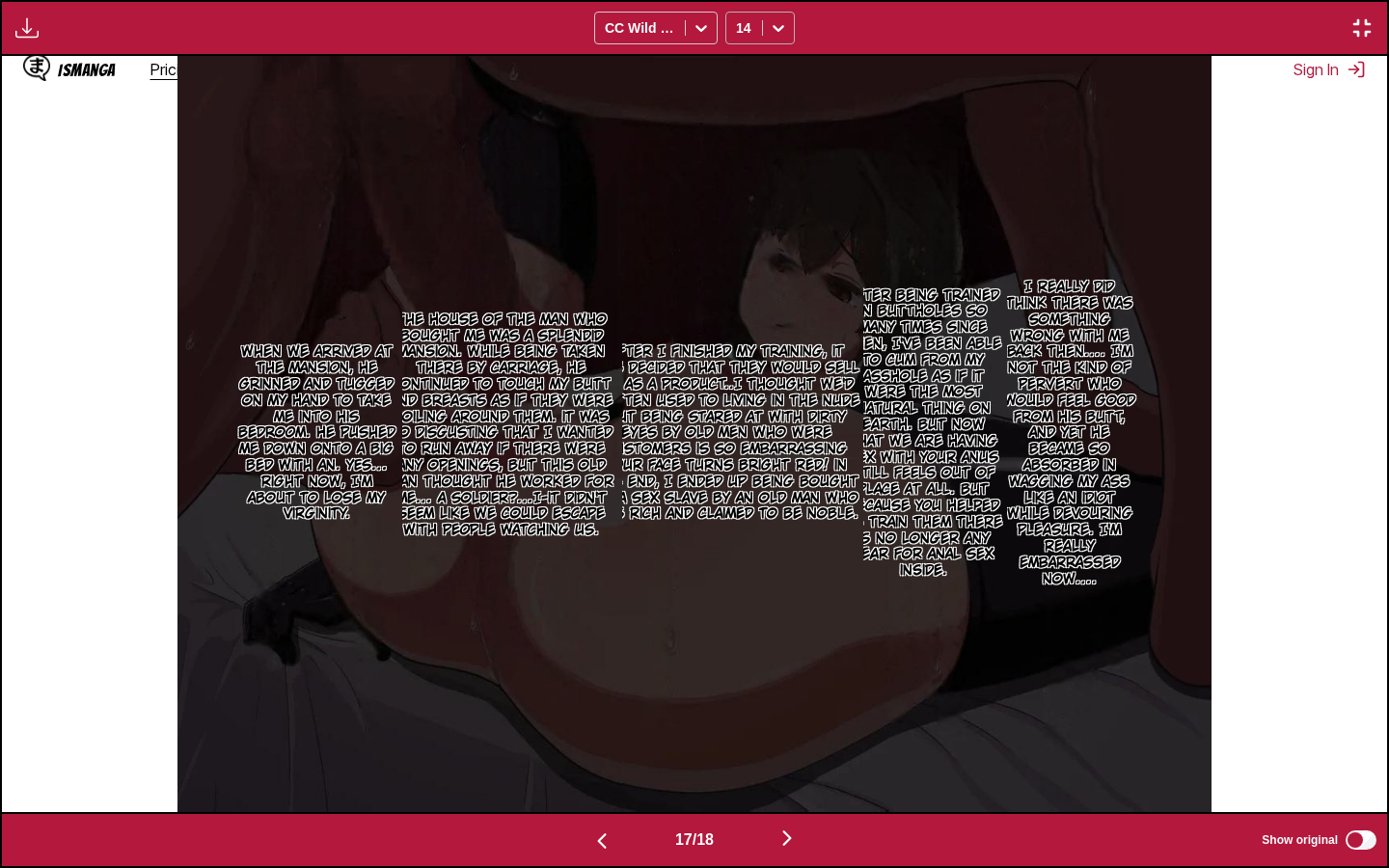 click 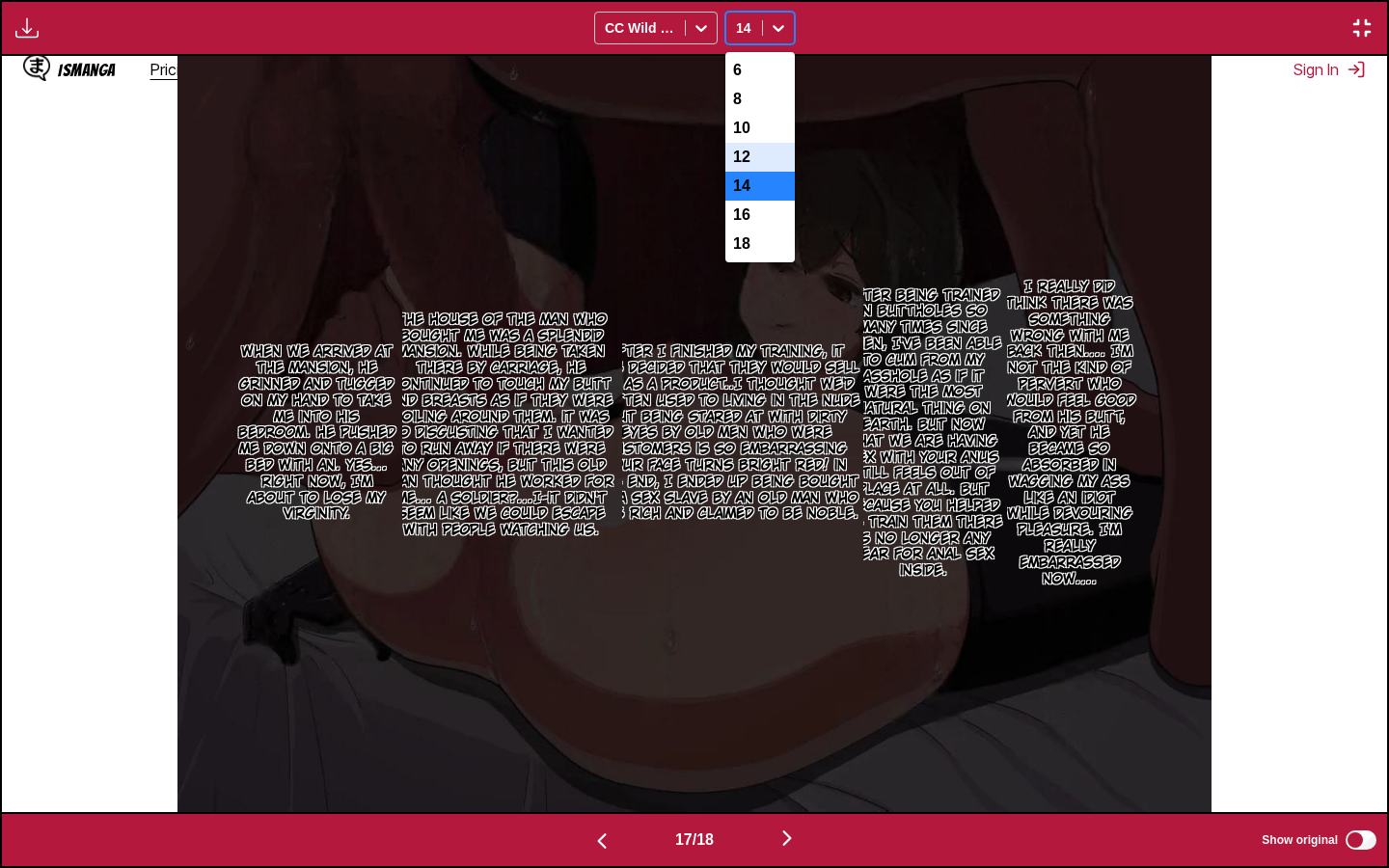 click on "12" at bounding box center (760, 157) 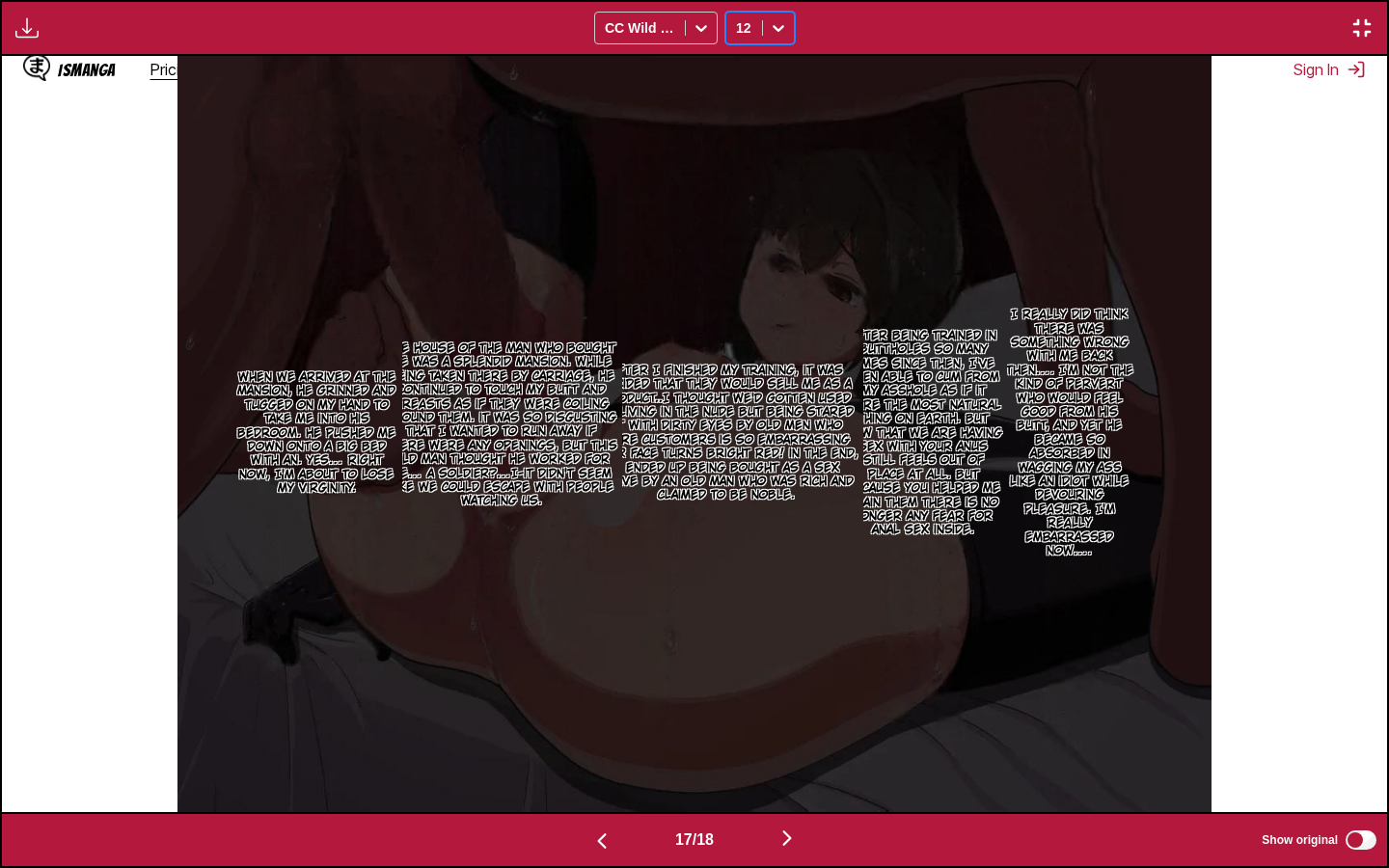 click 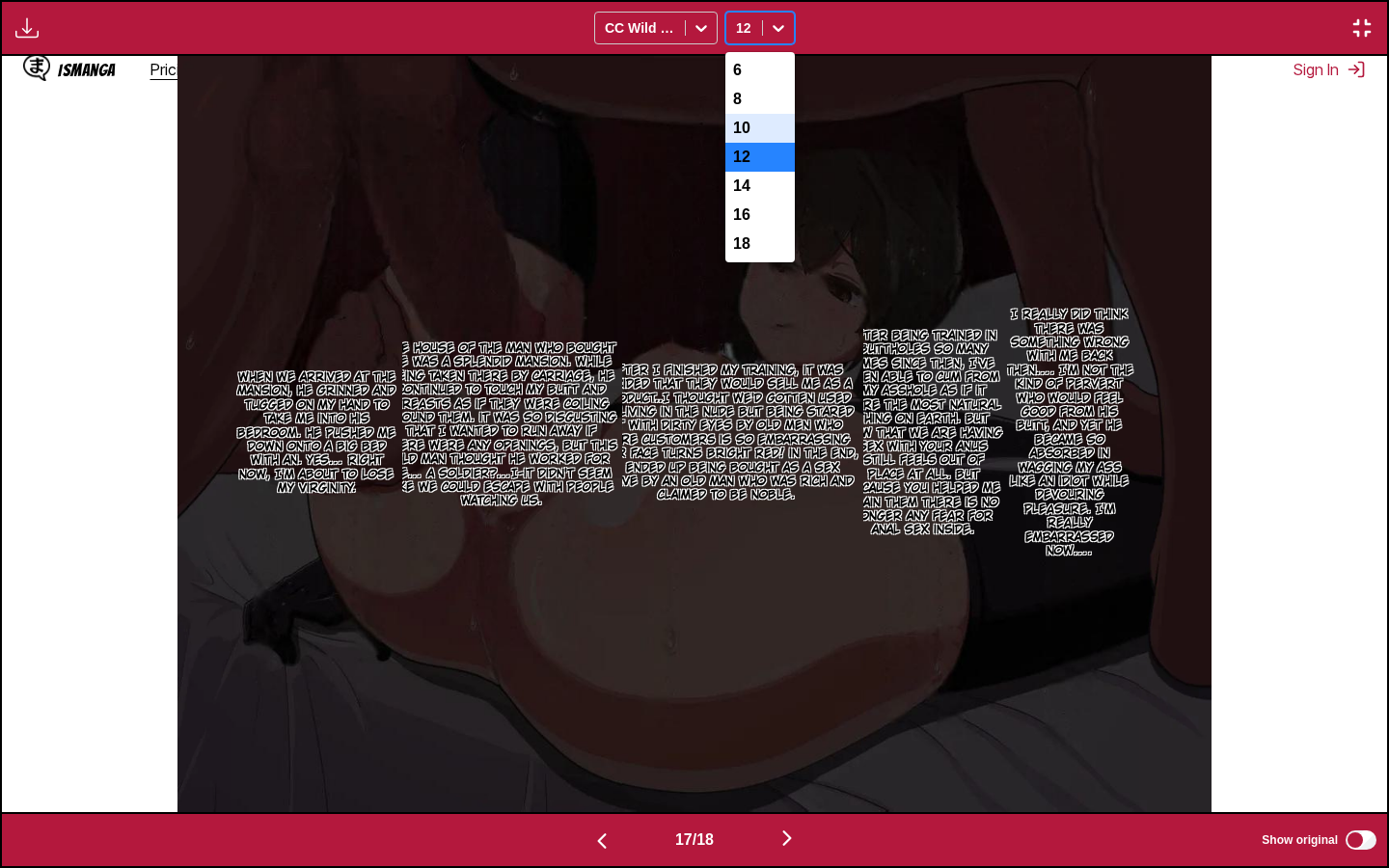 click on "10" at bounding box center (760, 128) 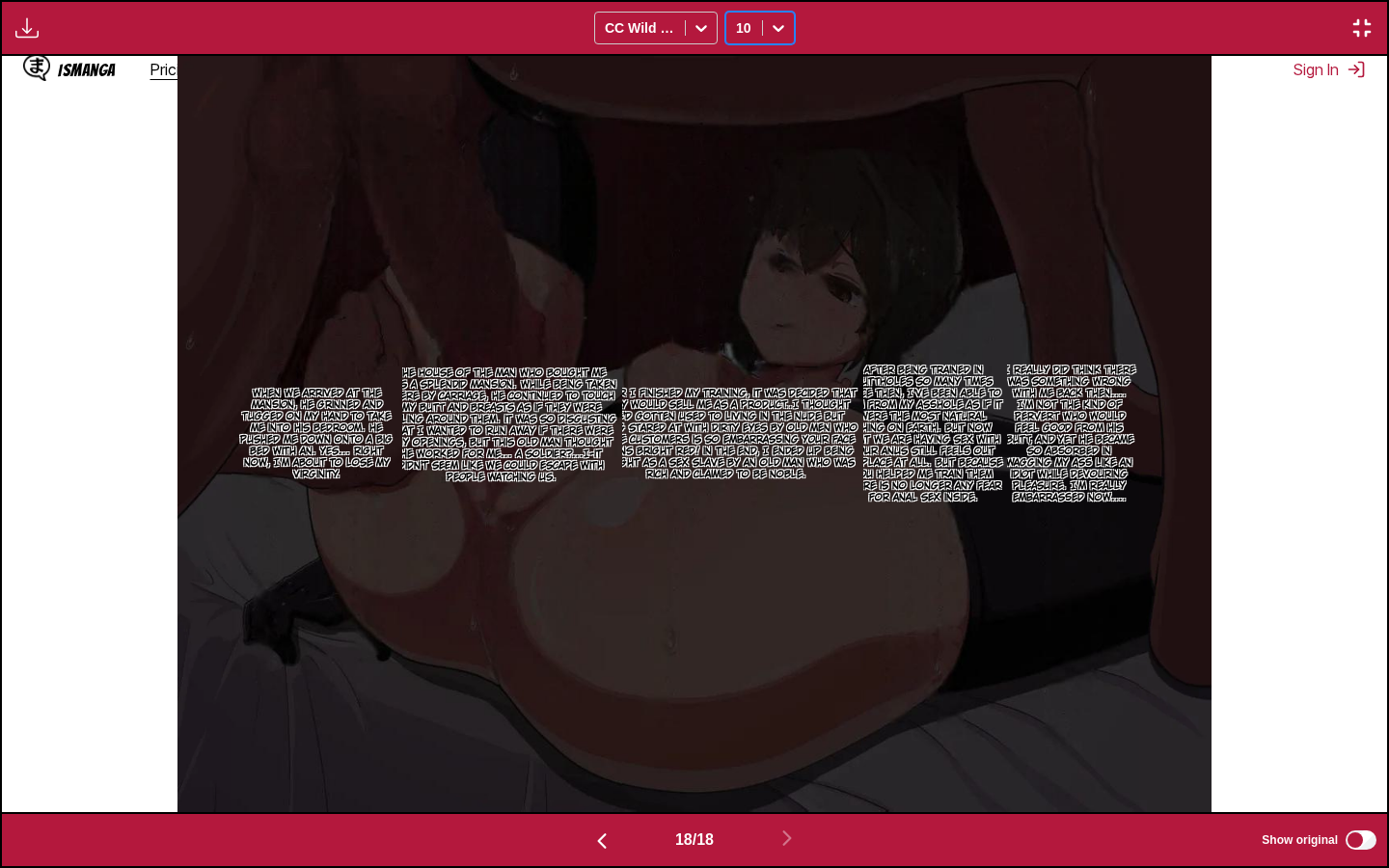 scroll, scrollTop: 0, scrollLeft: 23547, axis: horizontal 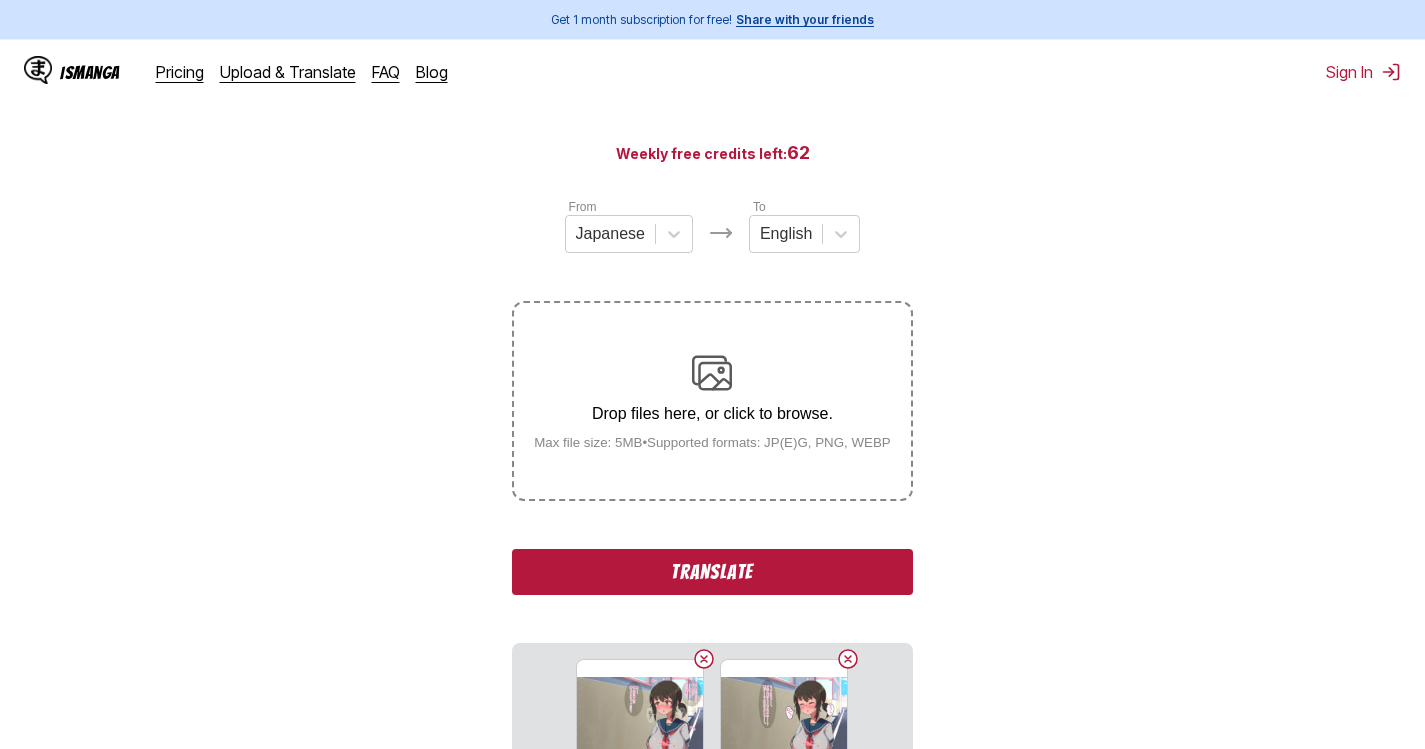 click on "Translate" at bounding box center [712, 572] 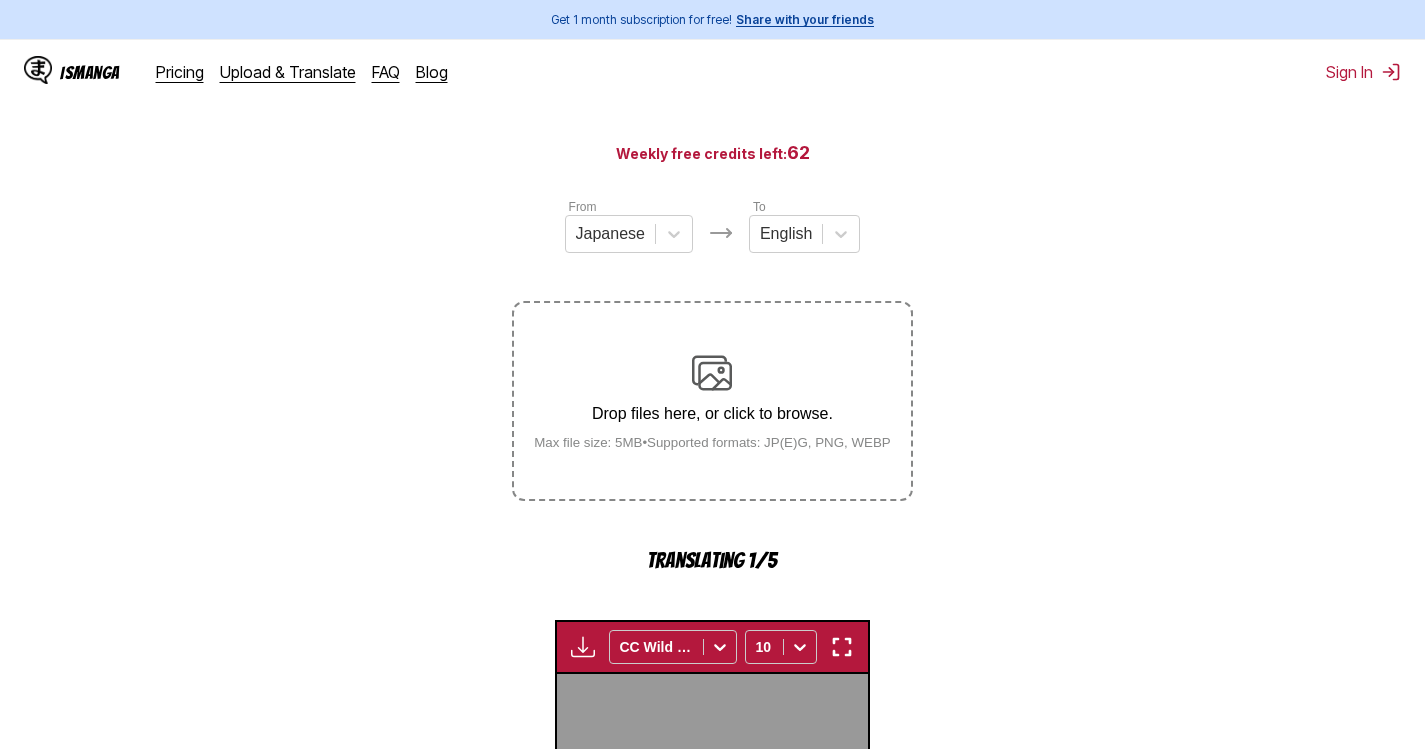 scroll, scrollTop: 593, scrollLeft: 0, axis: vertical 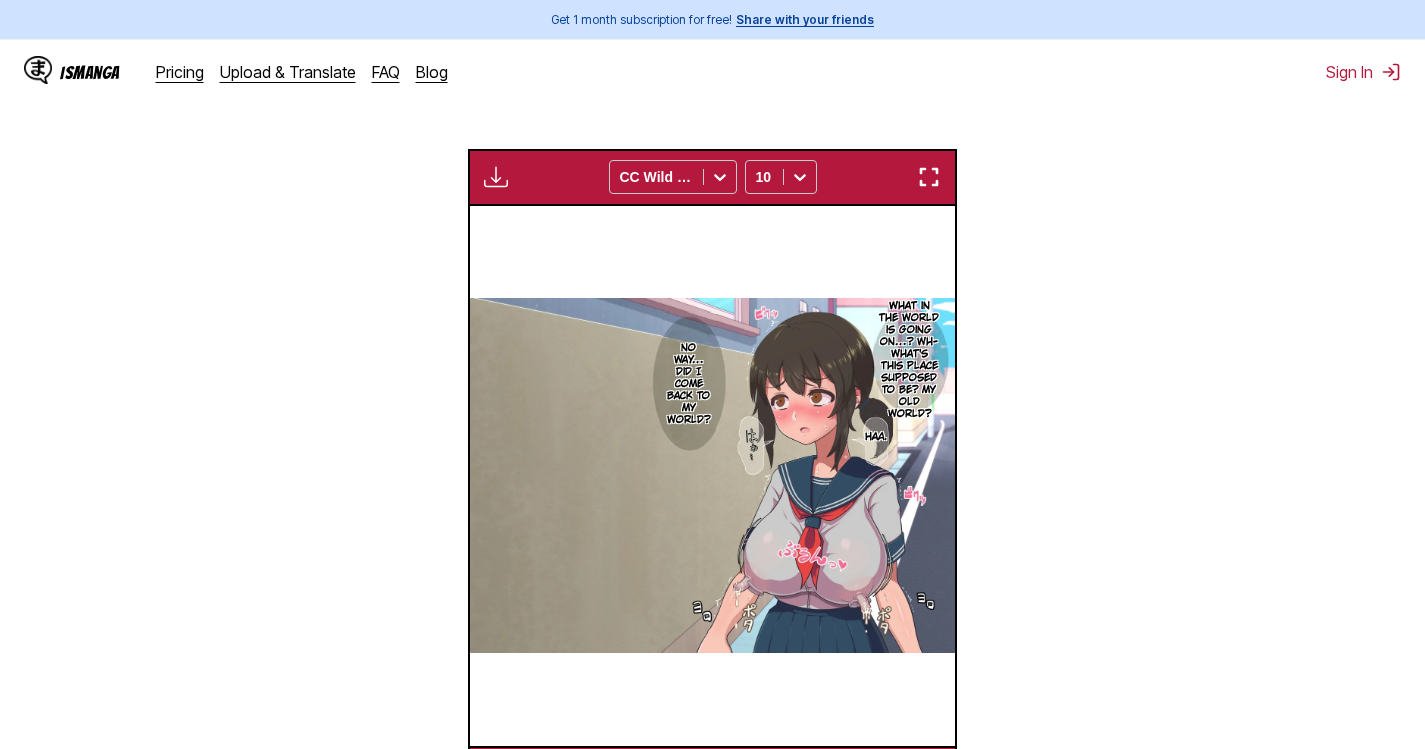 click at bounding box center [929, 177] 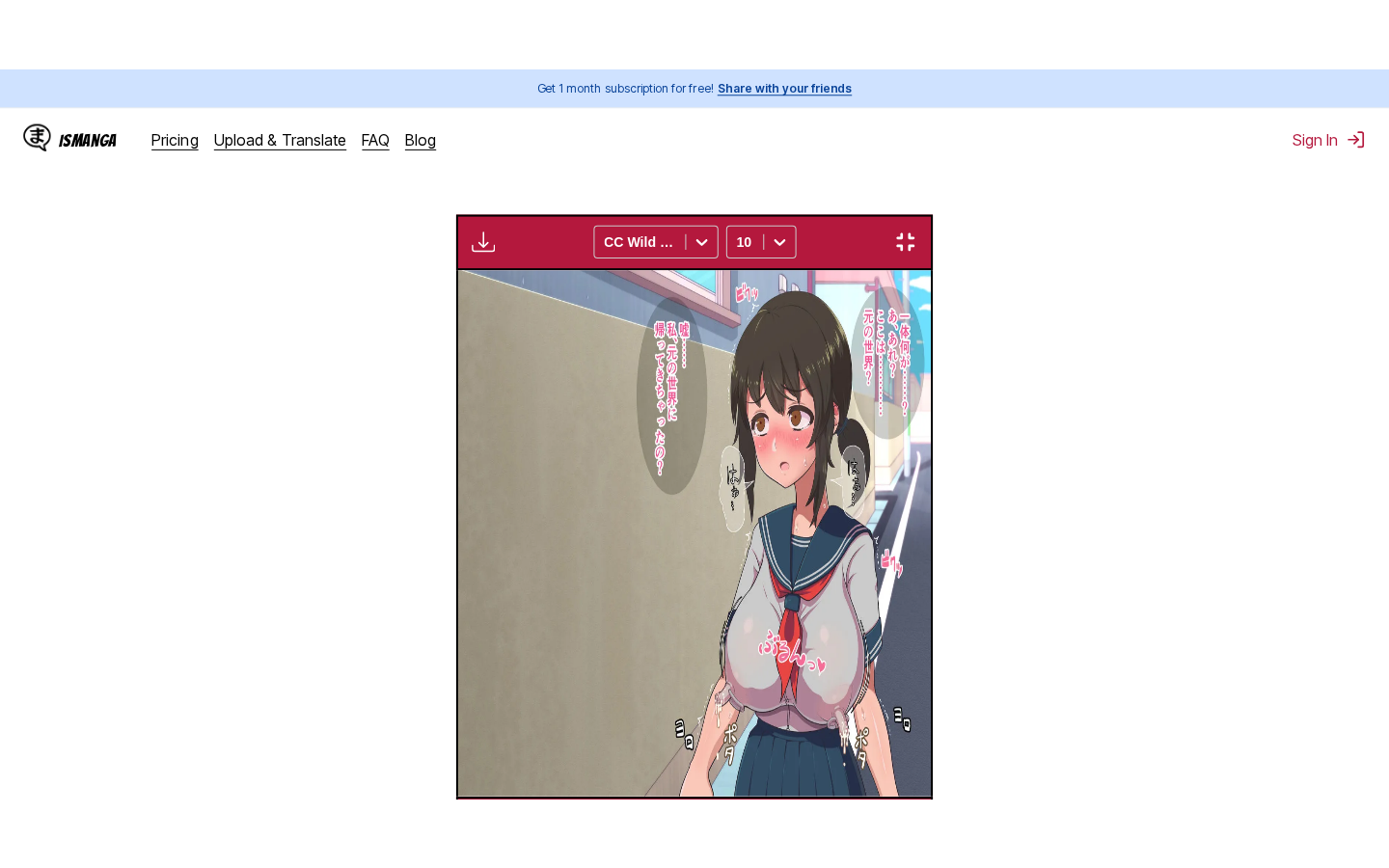 scroll, scrollTop: 220, scrollLeft: 0, axis: vertical 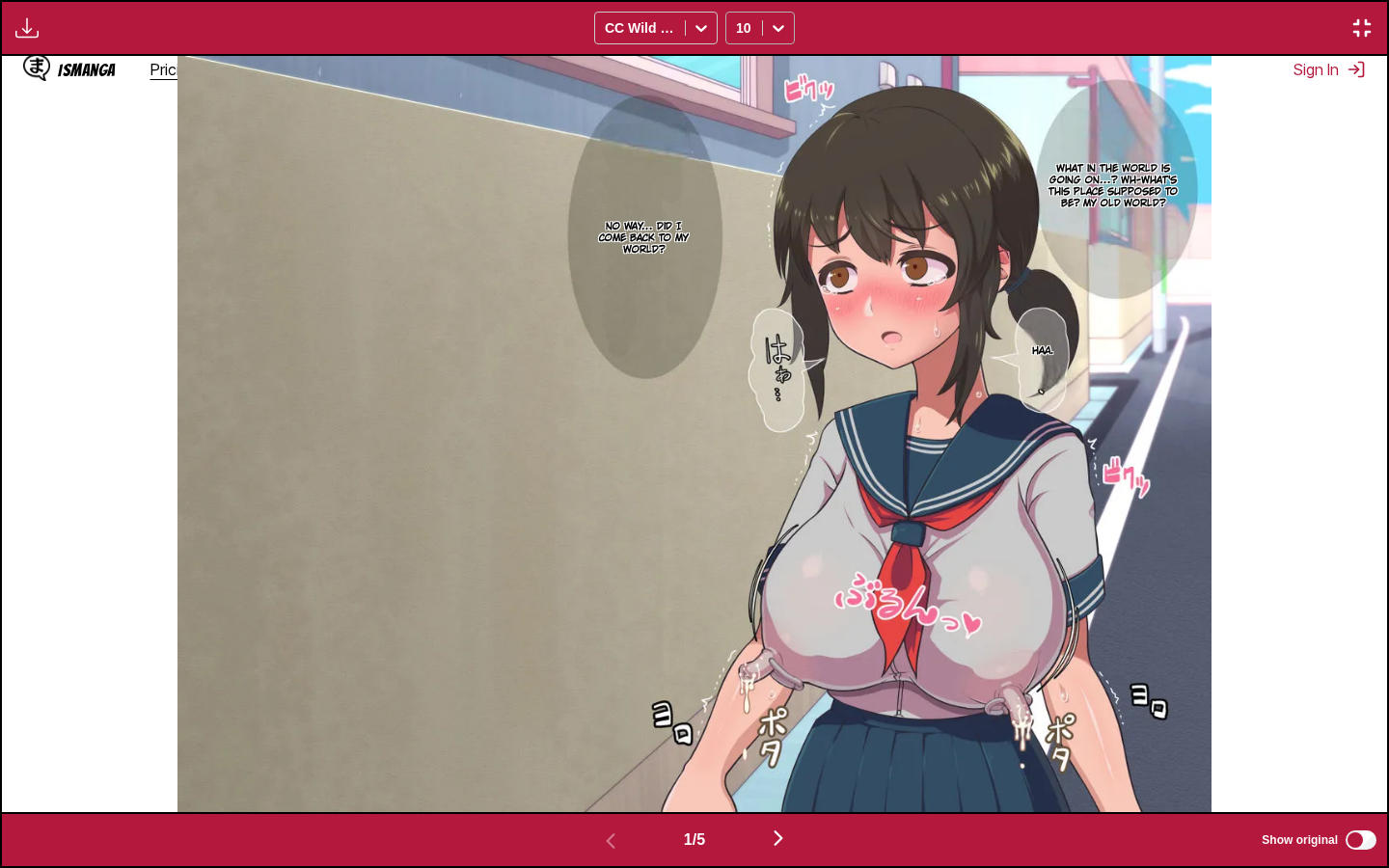 click 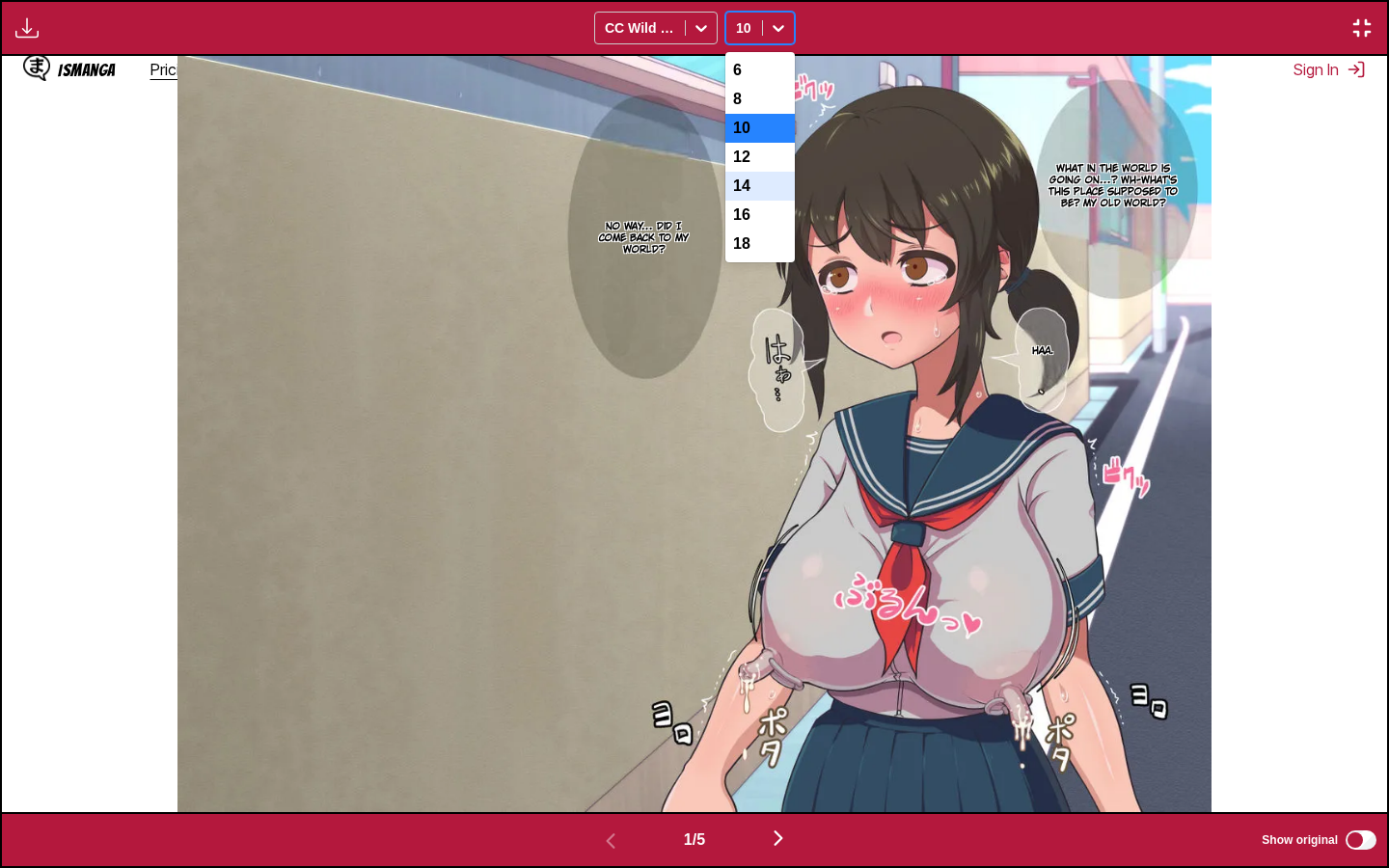 click on "14" at bounding box center (760, 186) 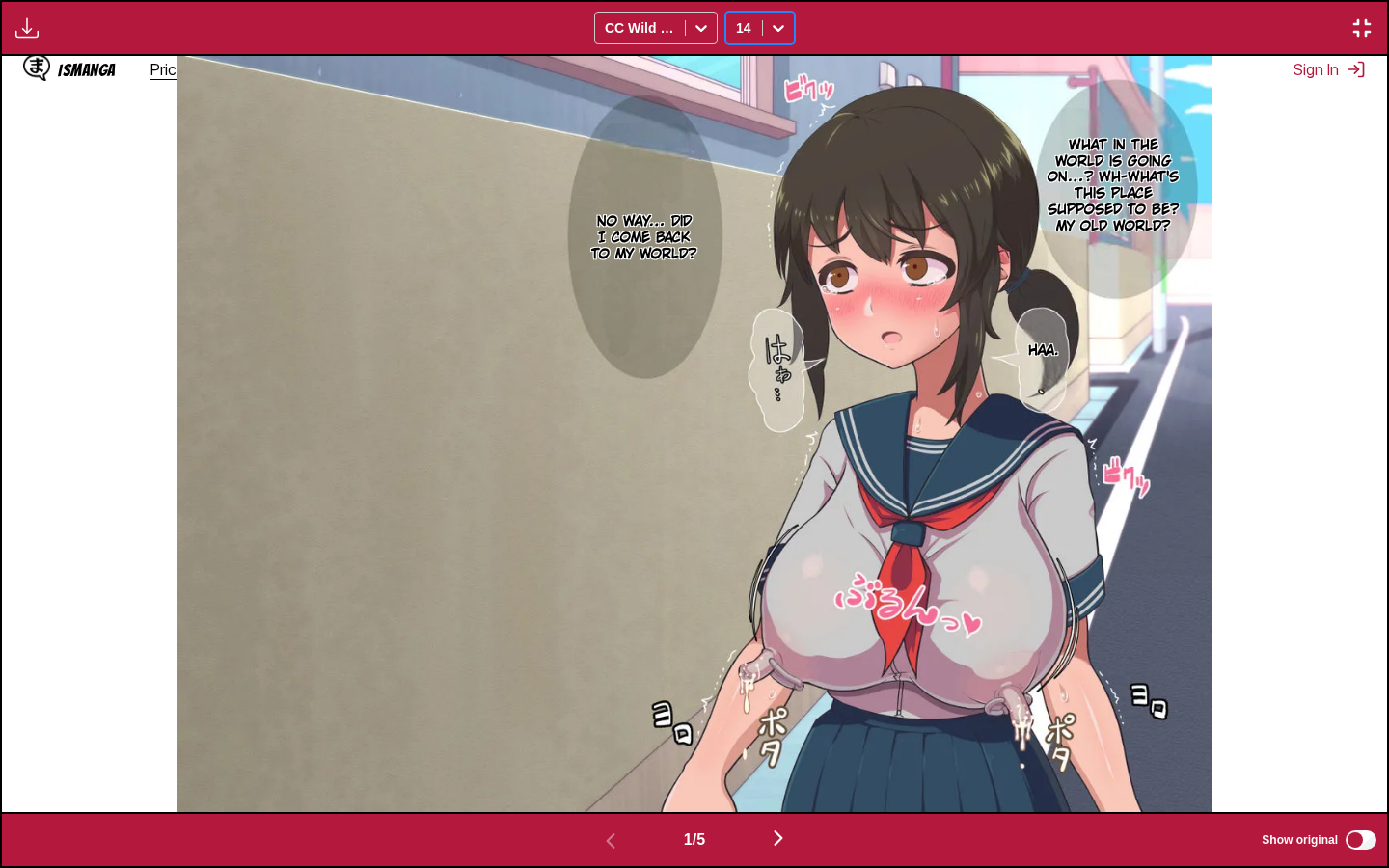 scroll, scrollTop: 0, scrollLeft: 1385, axis: horizontal 